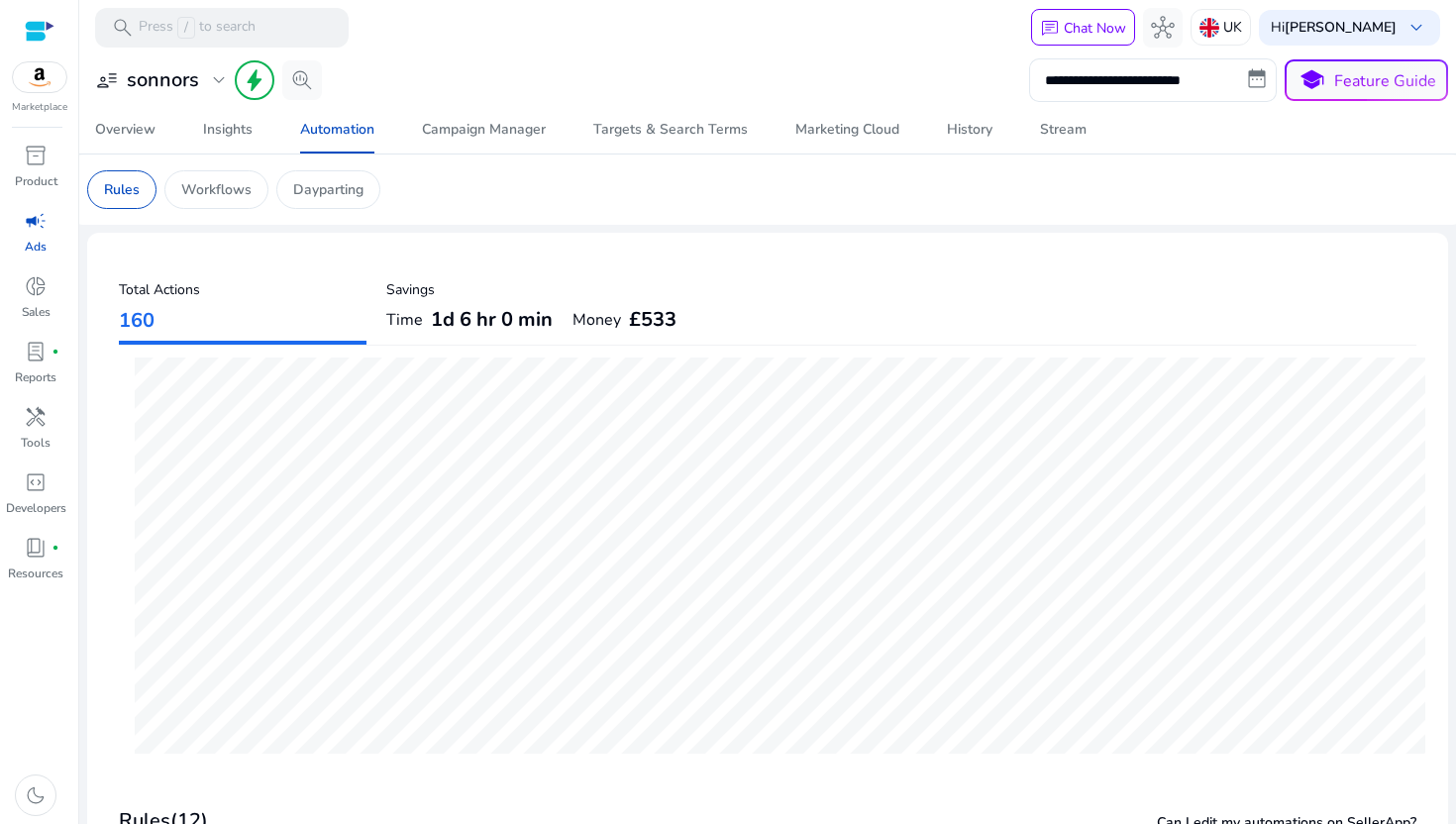 scroll, scrollTop: 0, scrollLeft: 0, axis: both 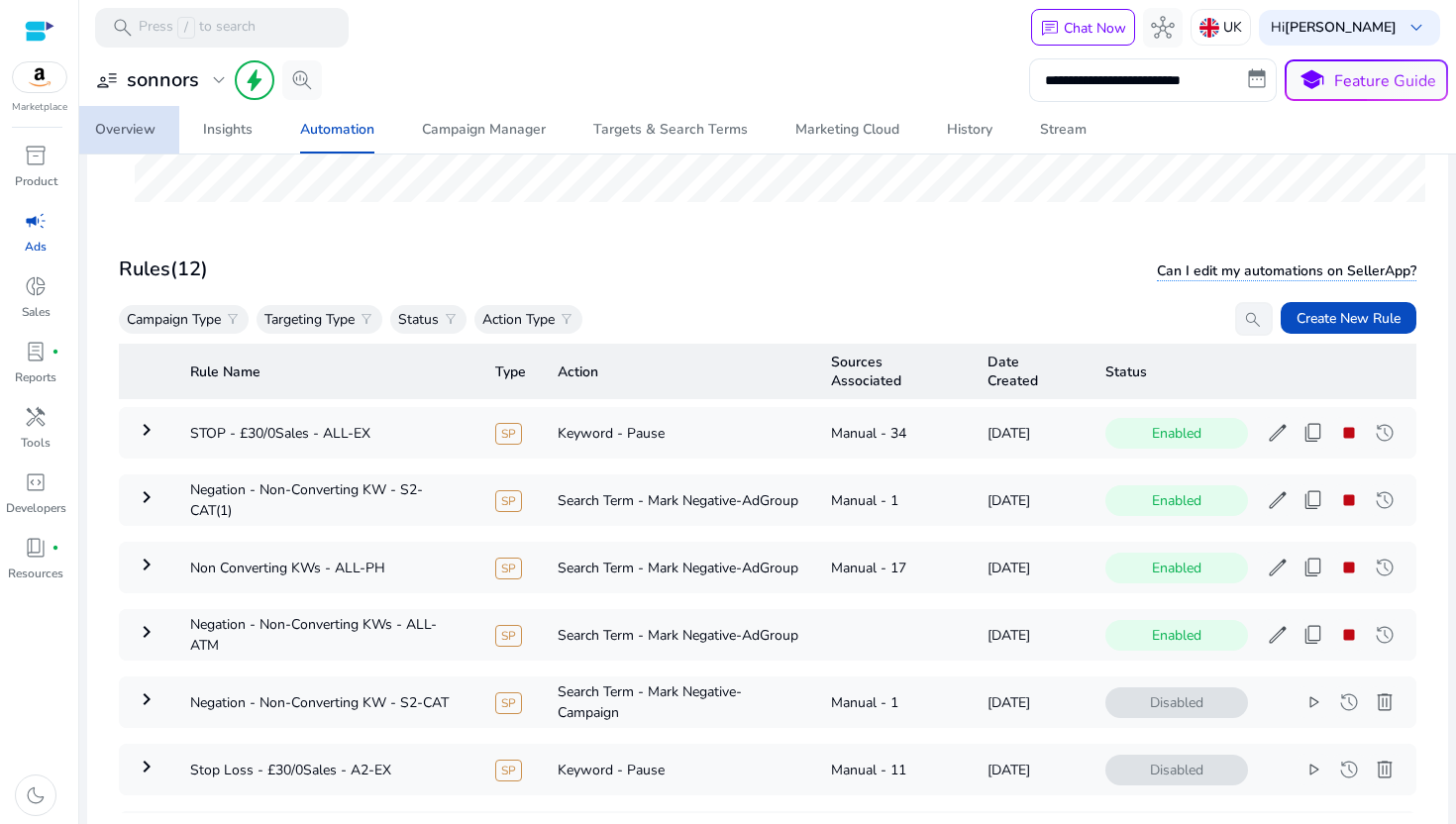 click on "Overview" at bounding box center [125, 130] 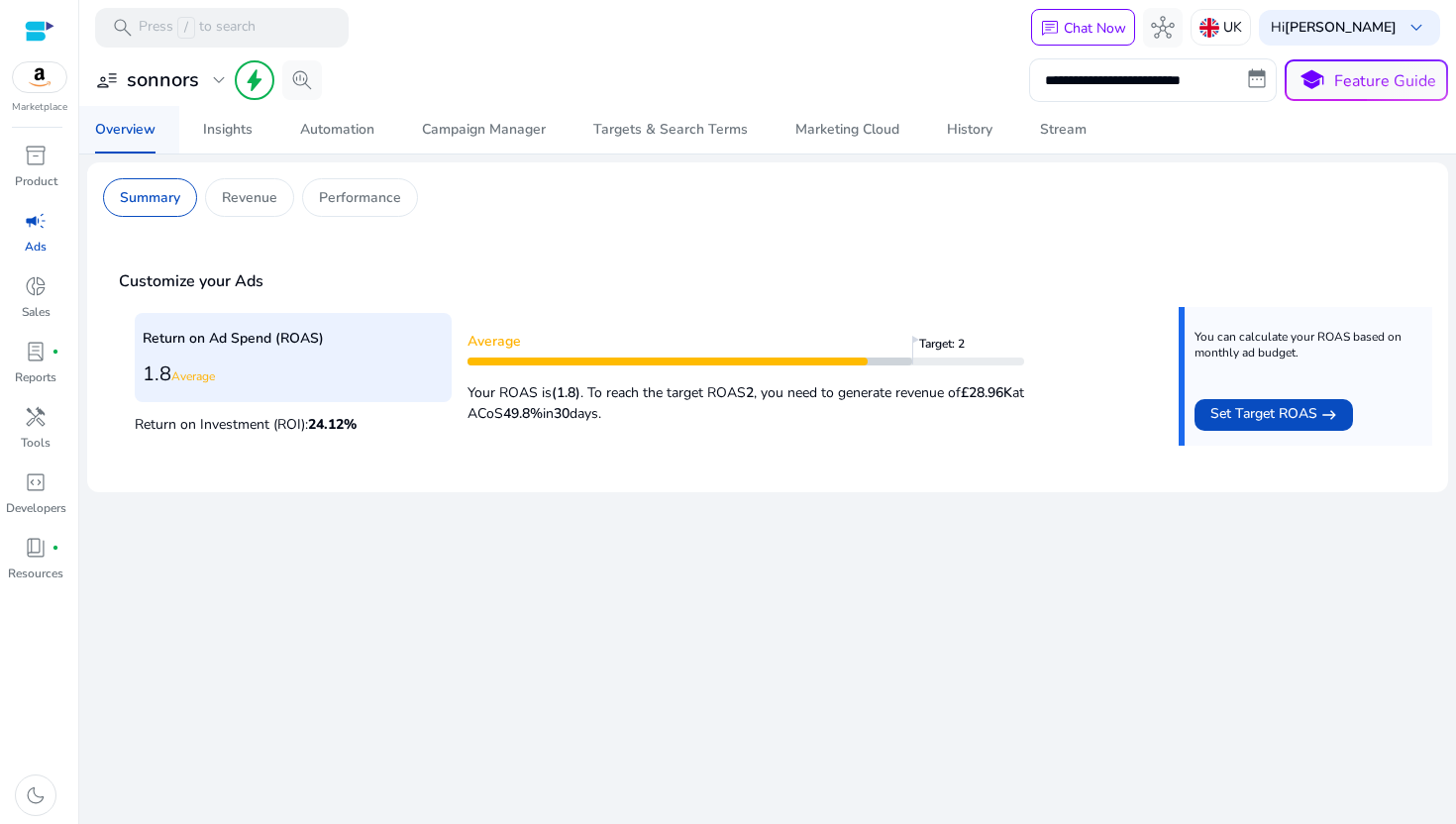 scroll, scrollTop: 0, scrollLeft: 0, axis: both 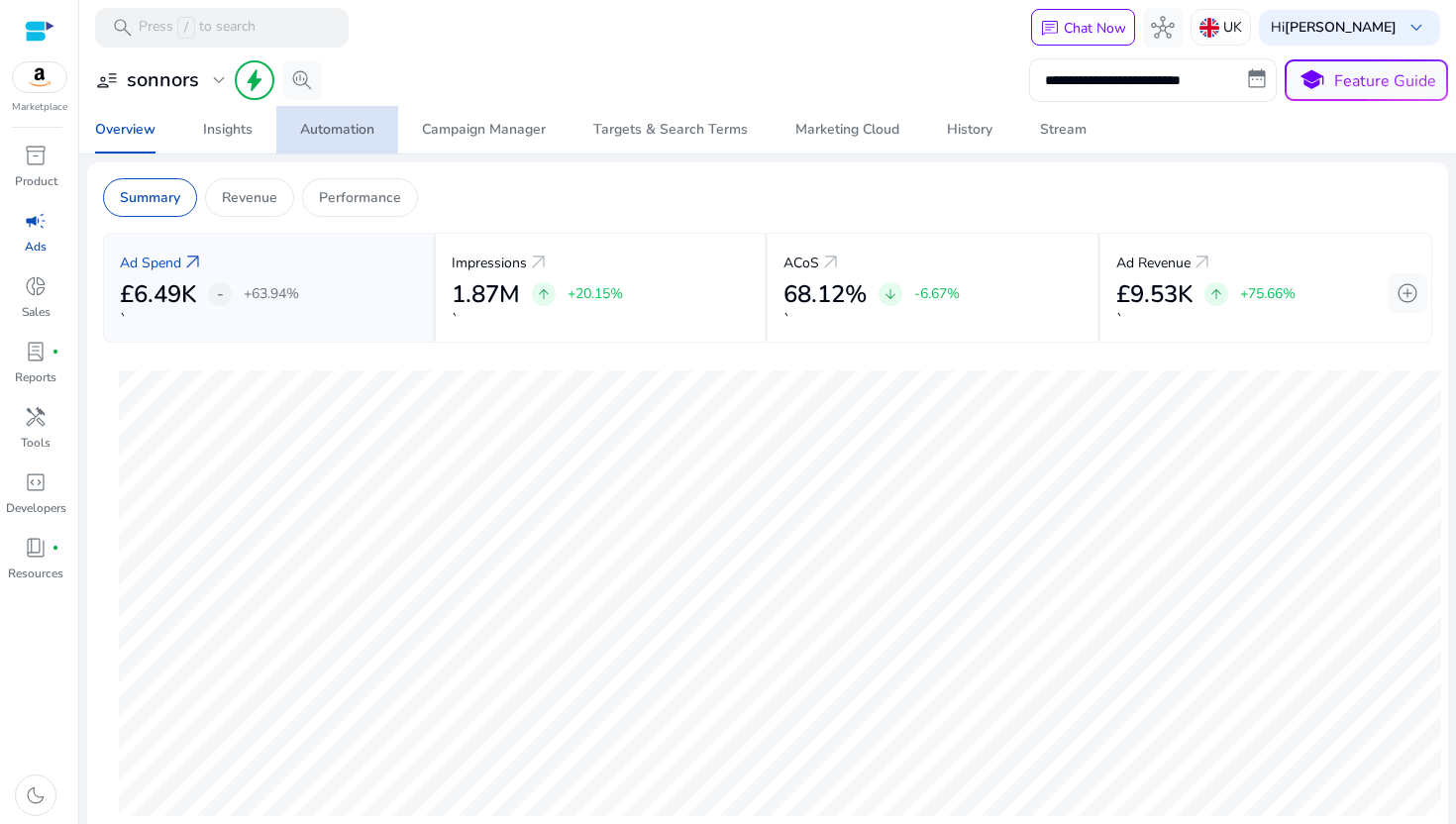click on "Automation" at bounding box center (337, 130) 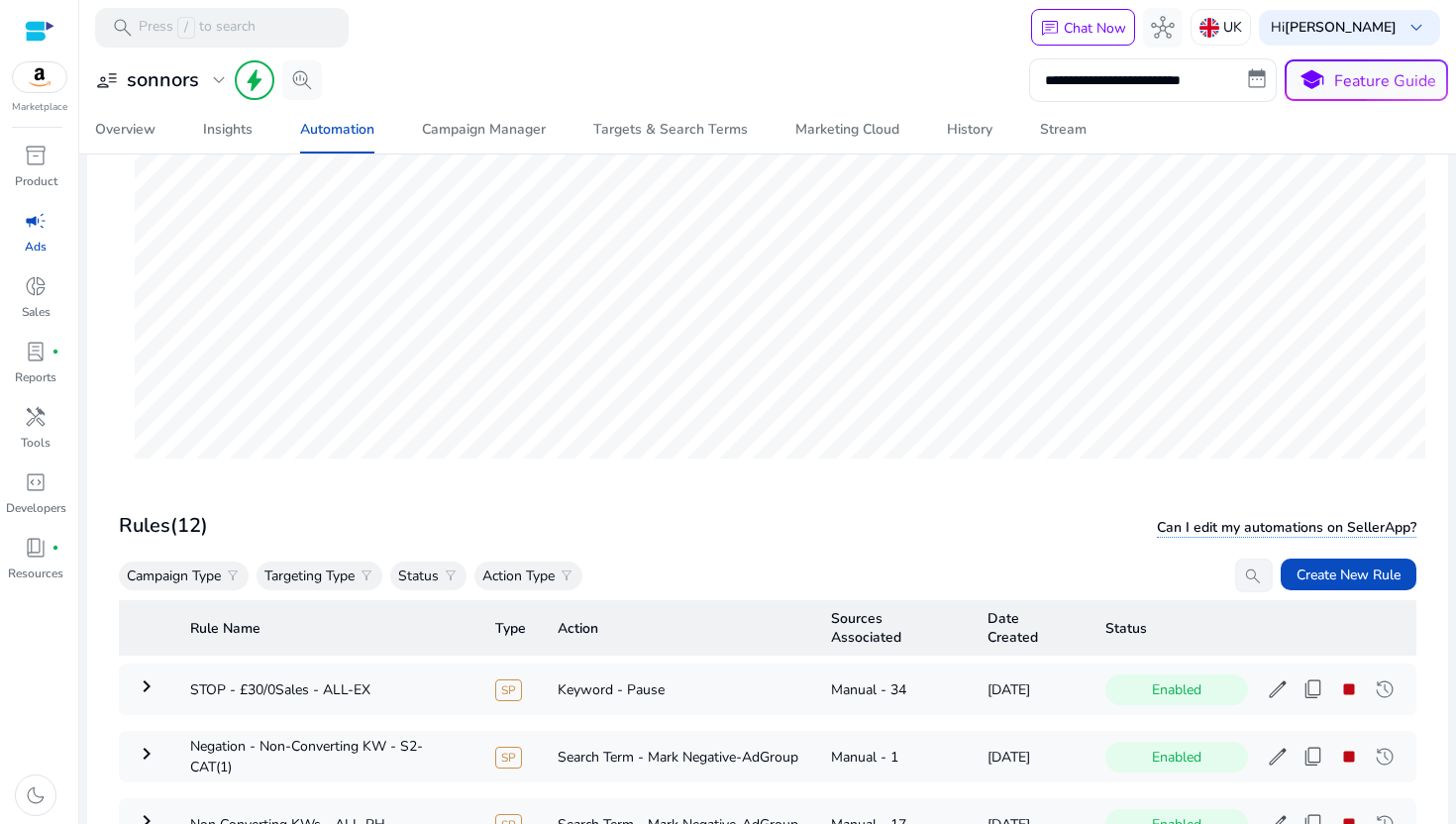 scroll, scrollTop: 574, scrollLeft: 0, axis: vertical 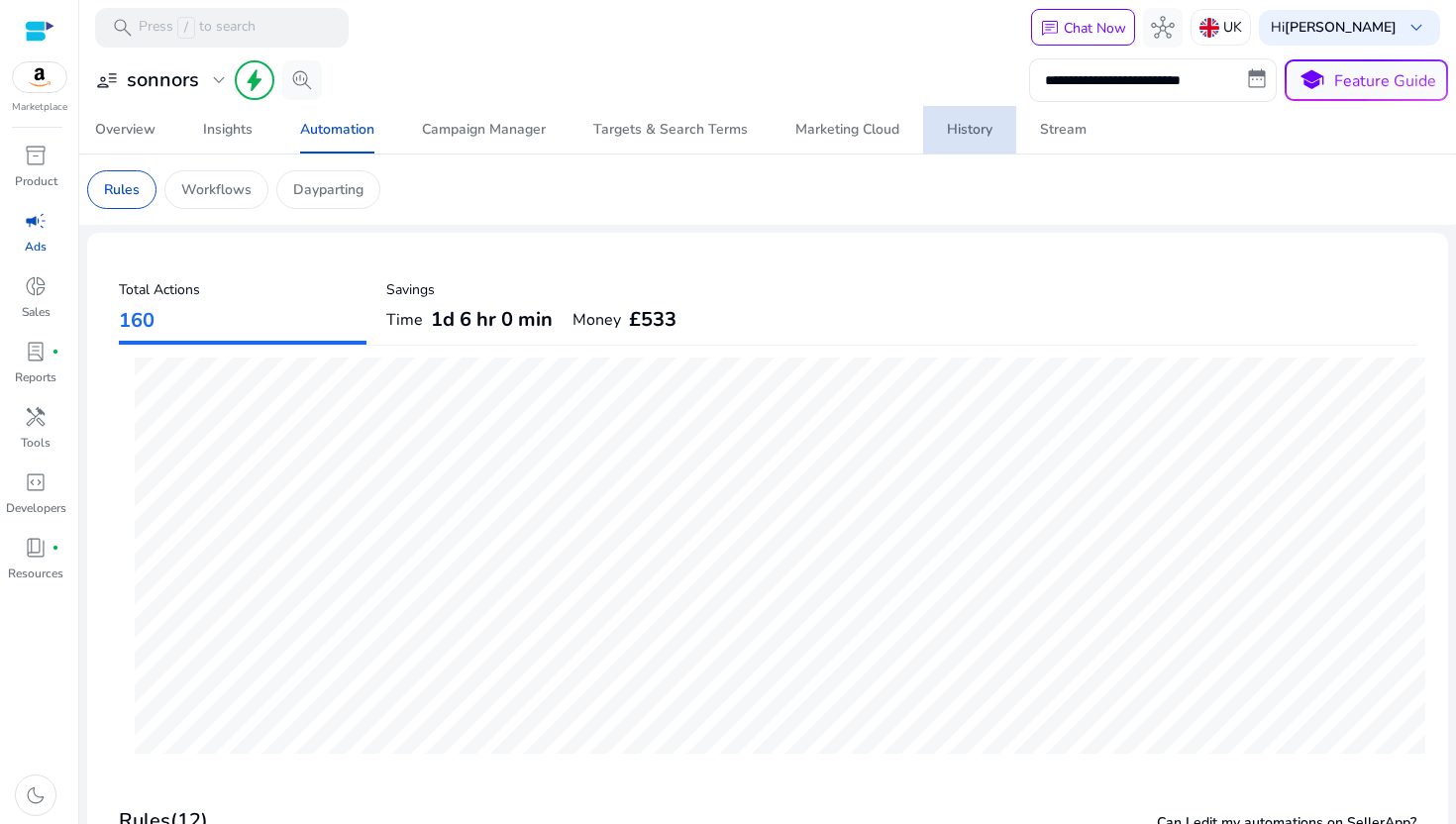 click on "History" at bounding box center (970, 130) 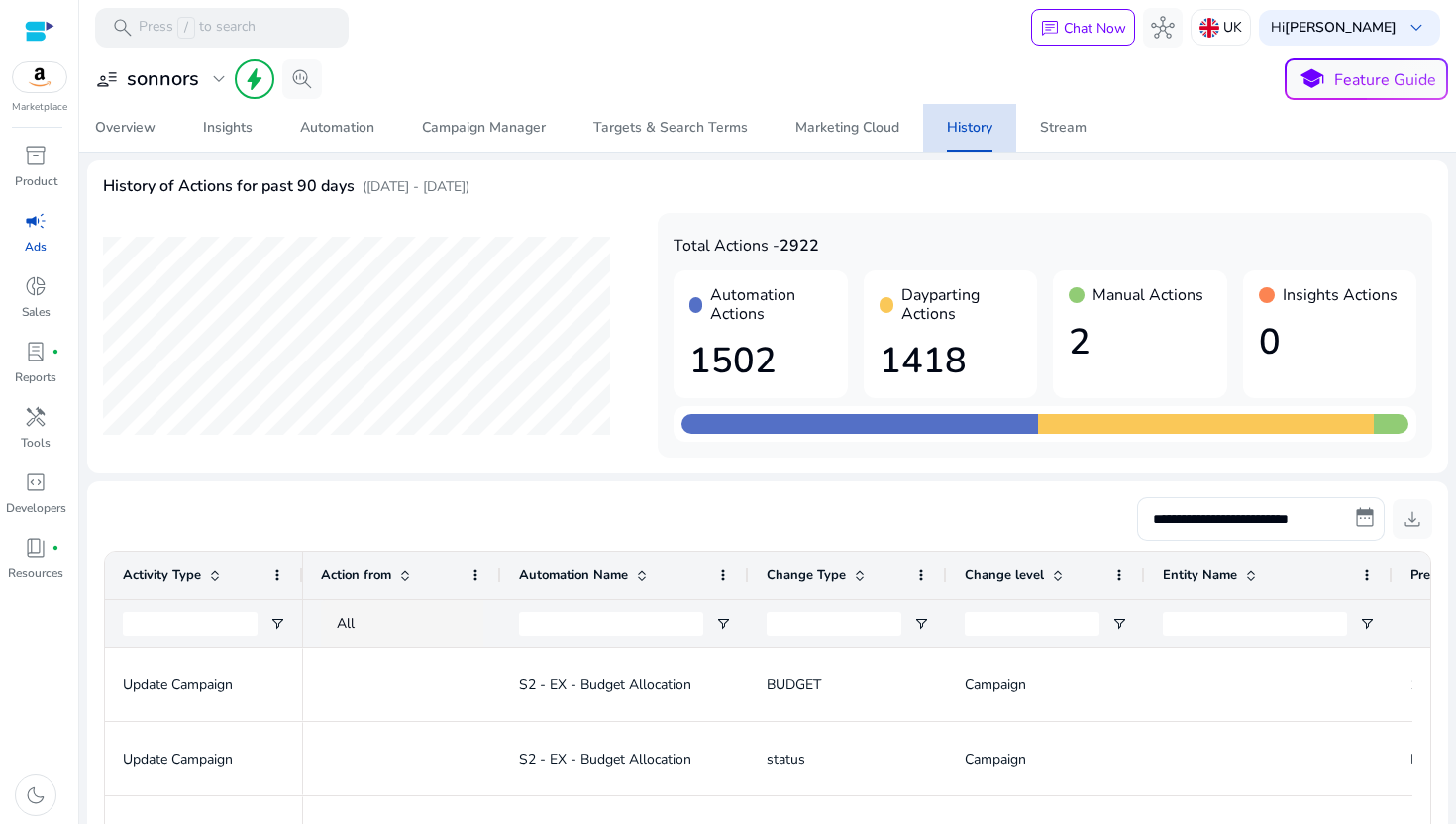 click on "History" at bounding box center (970, 128) 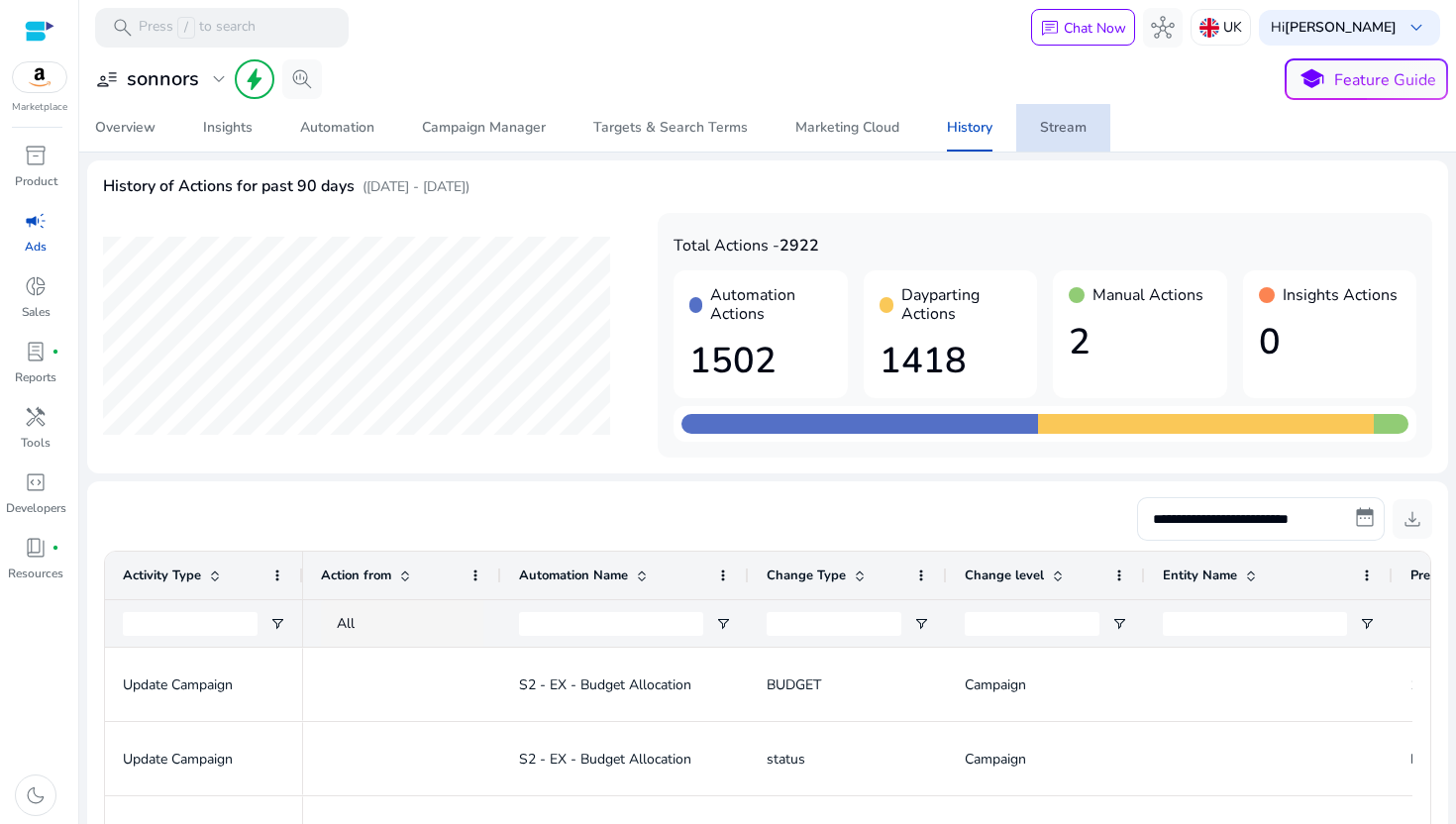 click on "Stream" at bounding box center (1063, 128) 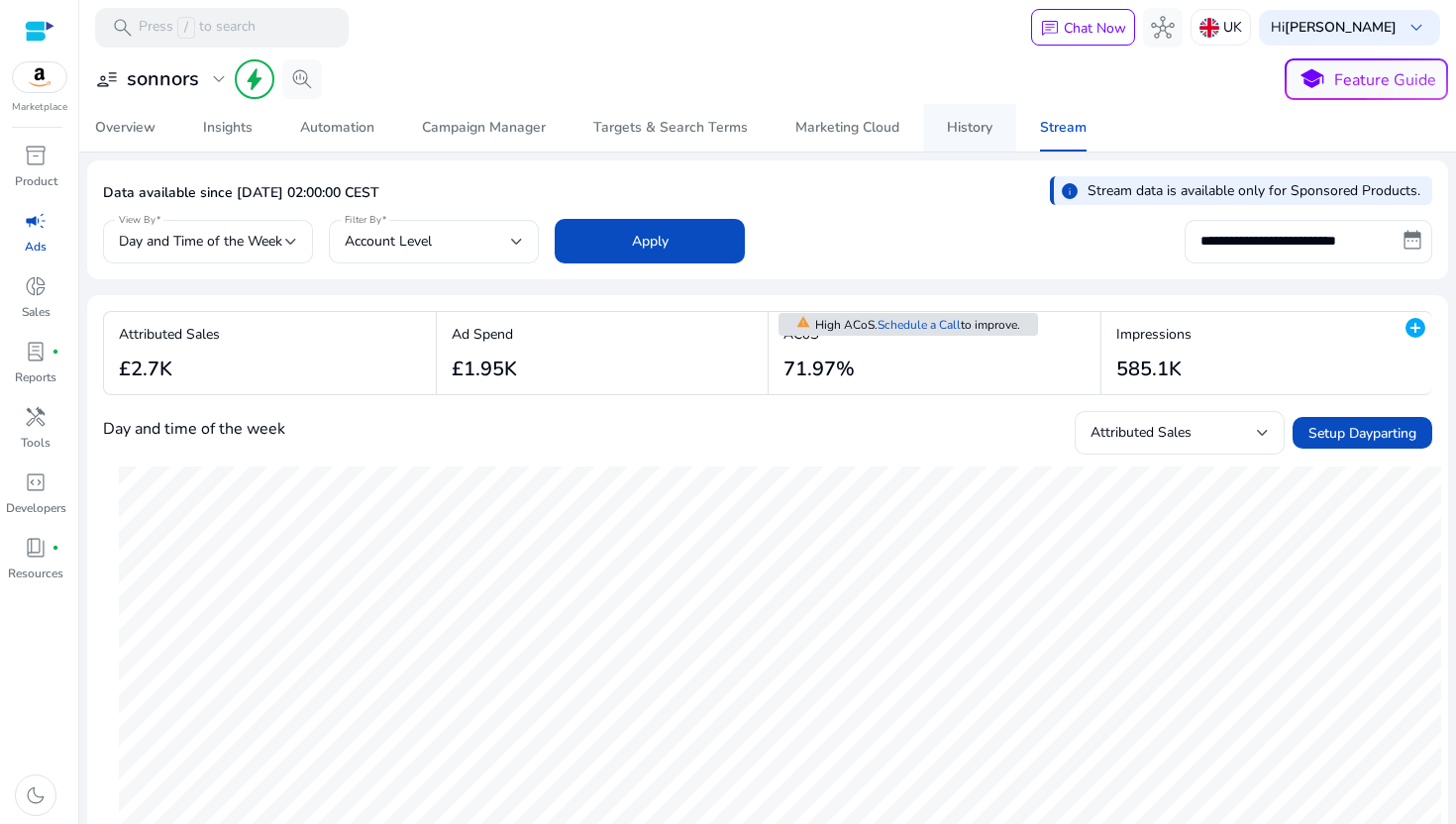 click on "History" at bounding box center [970, 128] 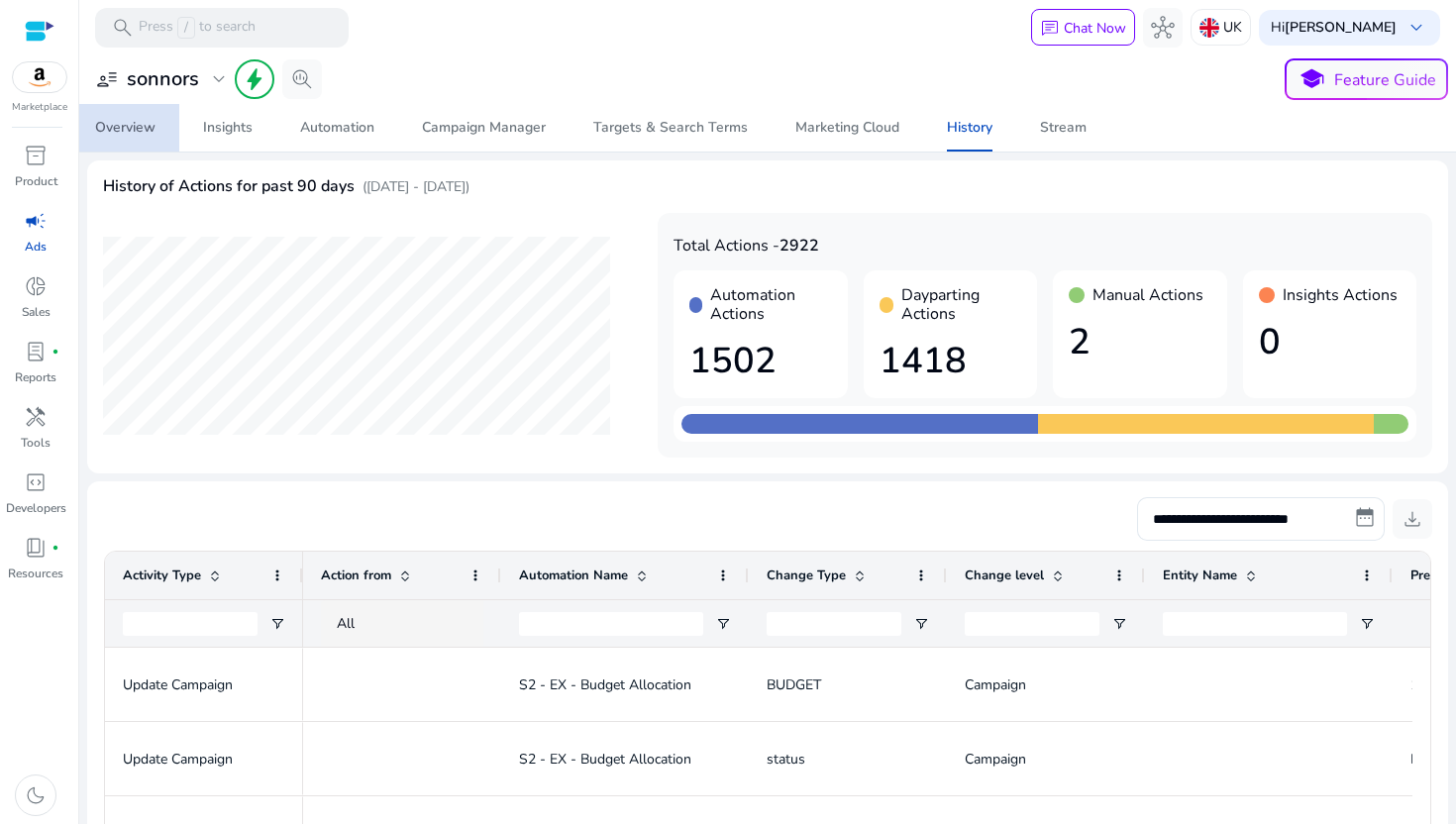 click on "Overview" at bounding box center [125, 128] 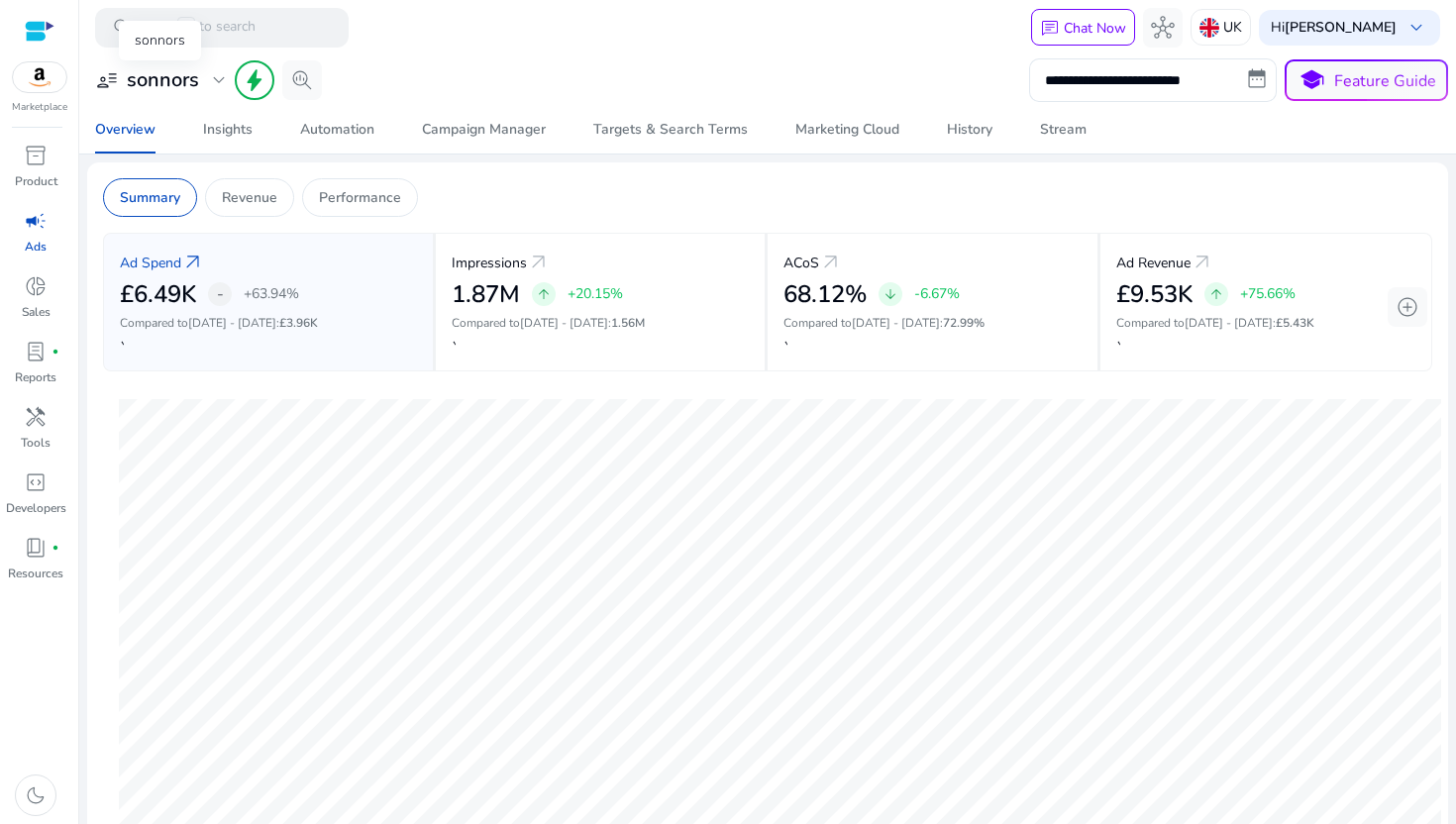click on "sonnors" 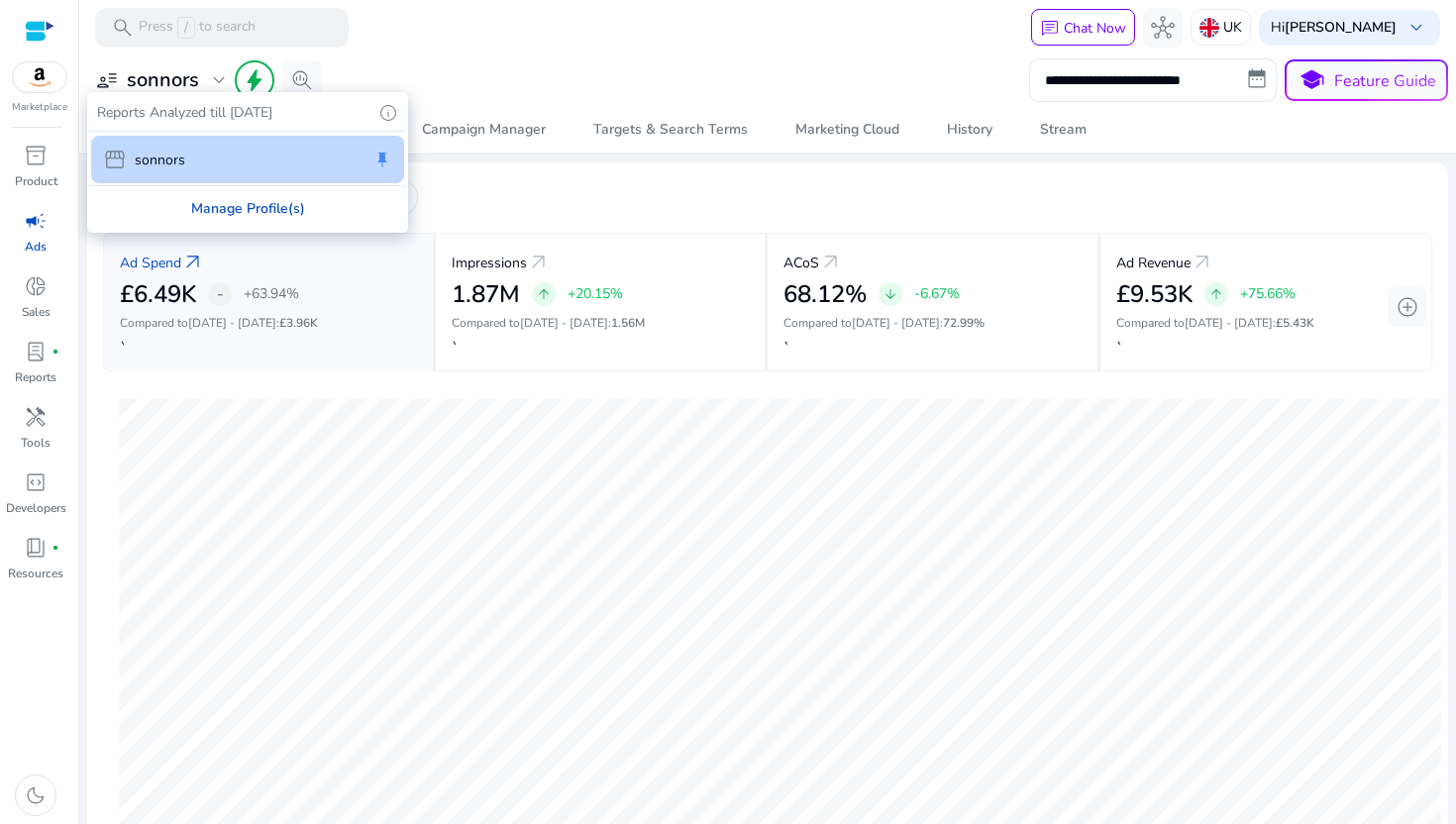 click on "Manage Profile(s)" at bounding box center [248, 208] 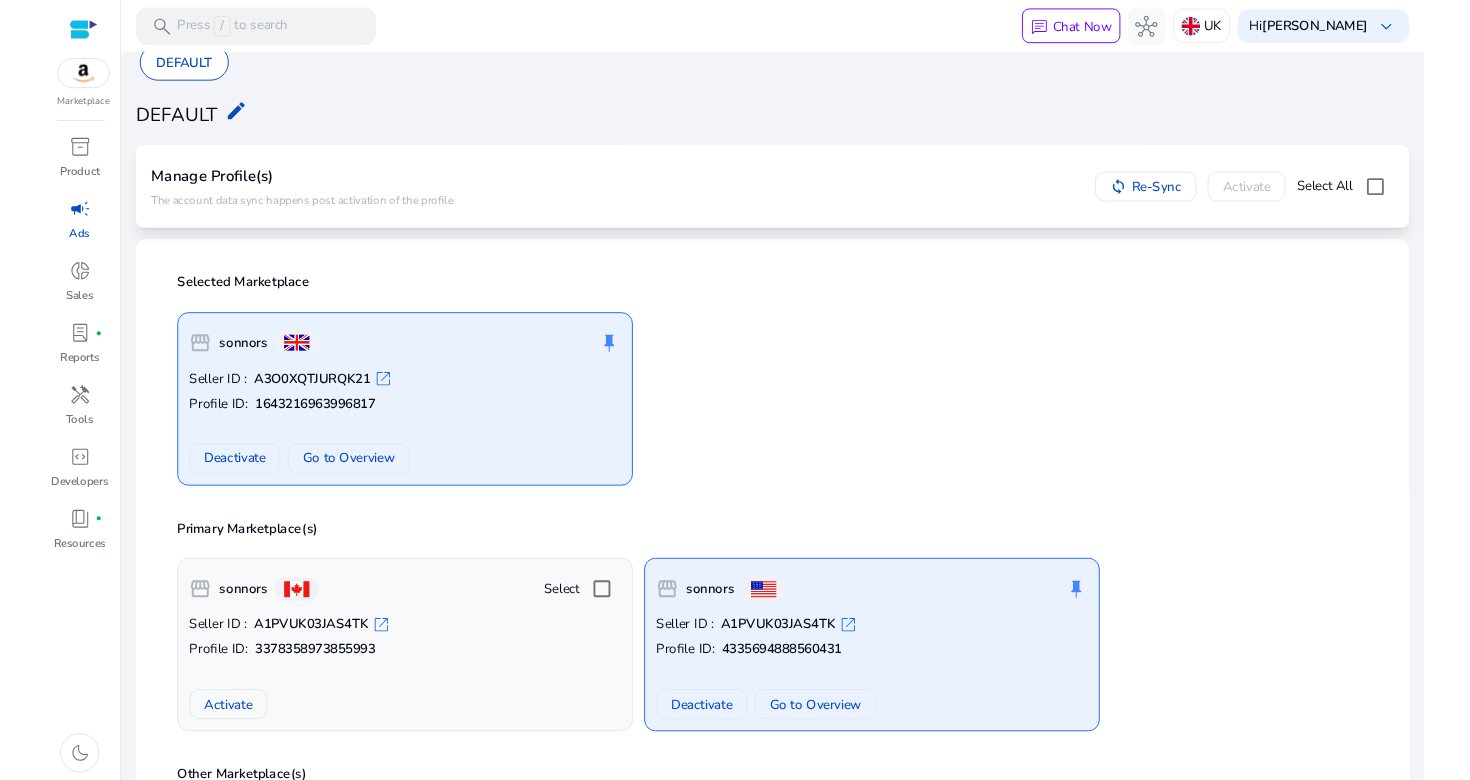 scroll, scrollTop: 0, scrollLeft: 0, axis: both 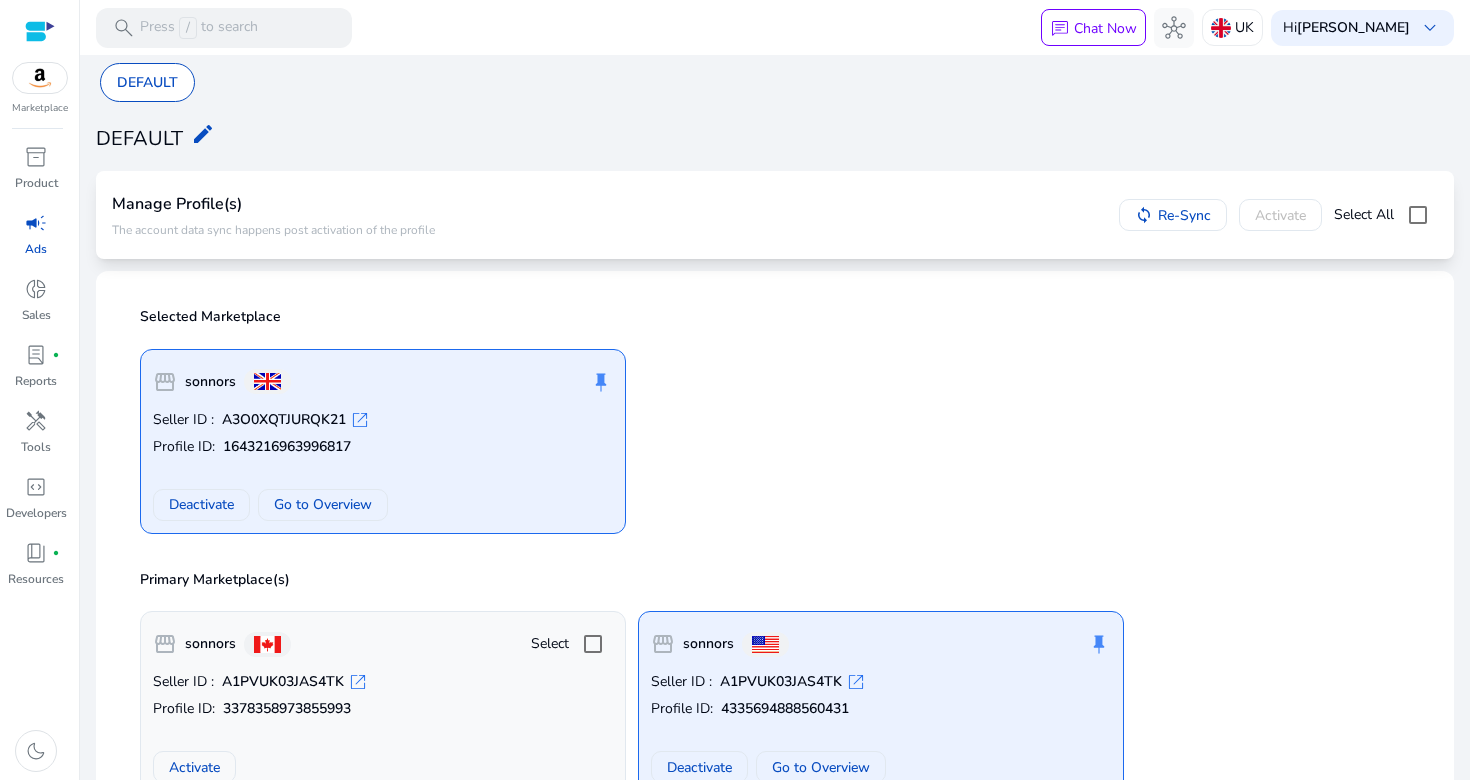 click on "campaign" at bounding box center (36, 223) 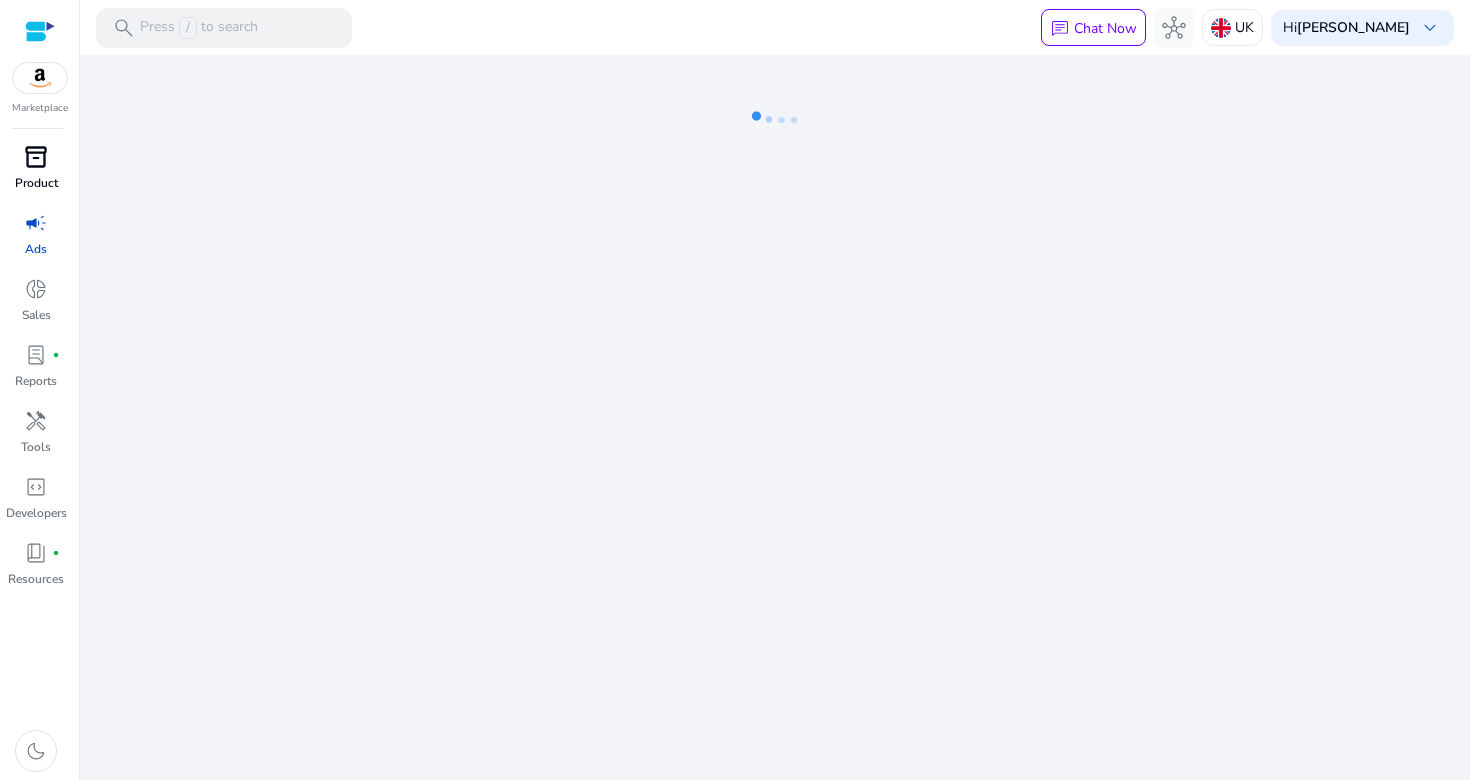 click on "inventory_2" at bounding box center [36, 157] 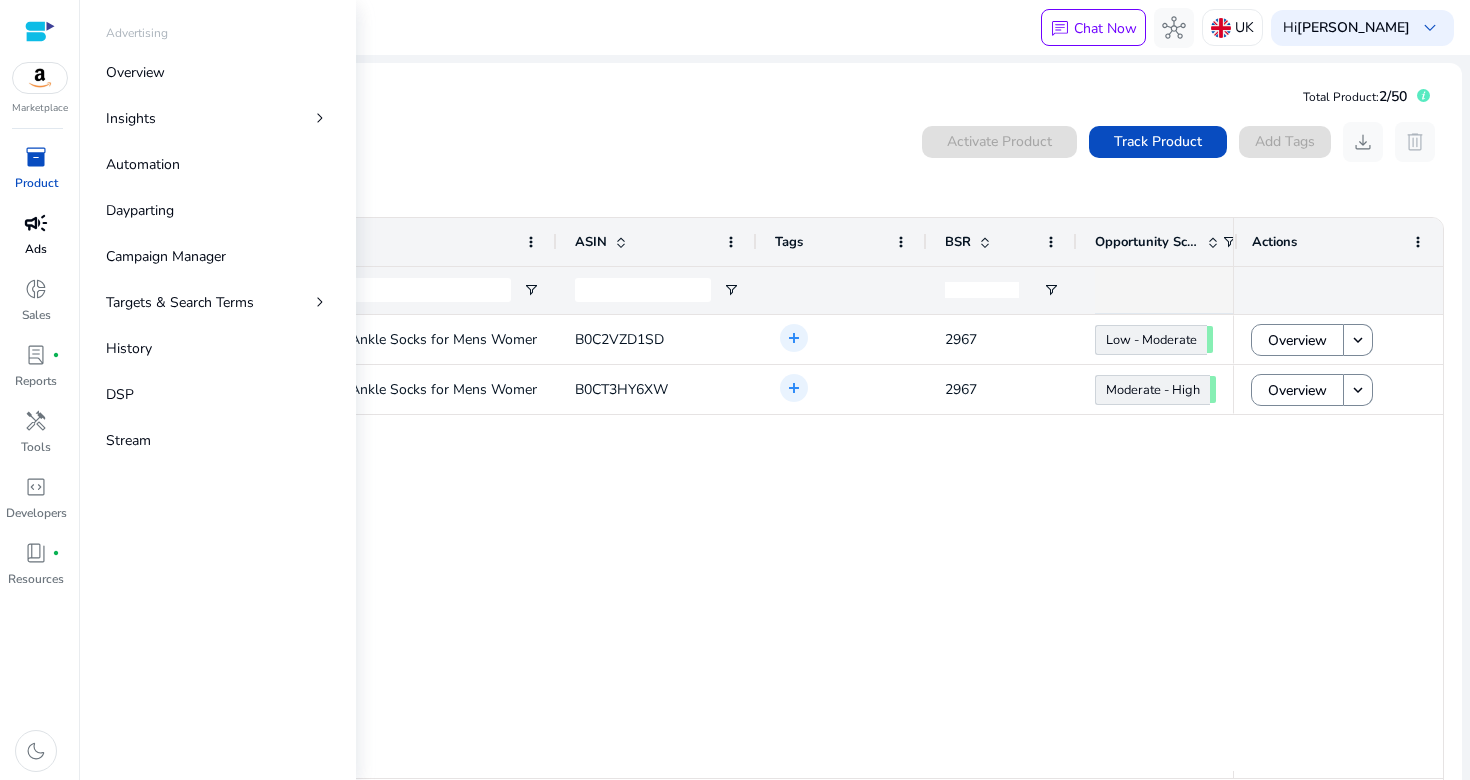 click on "campaign" at bounding box center (36, 223) 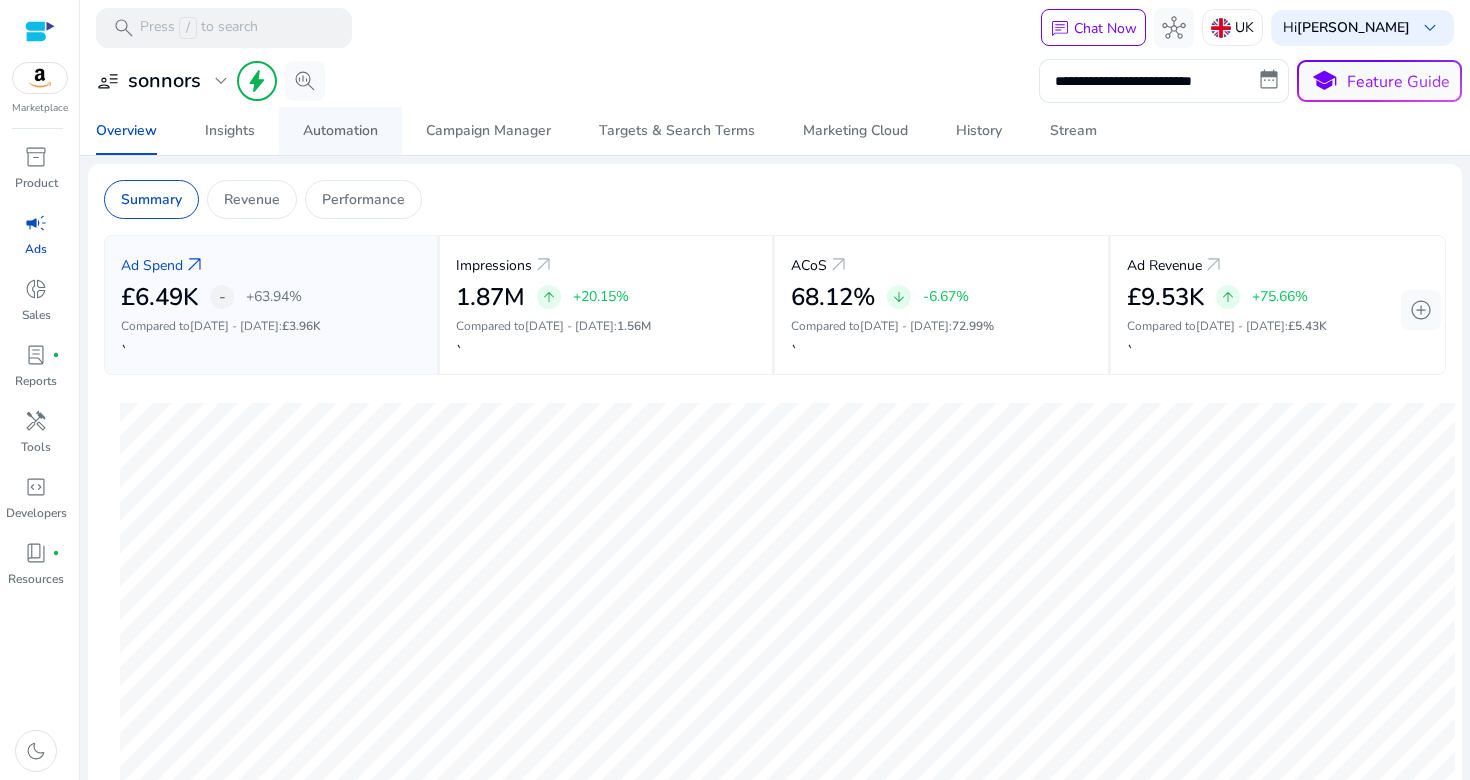 click on "Automation" at bounding box center (340, 131) 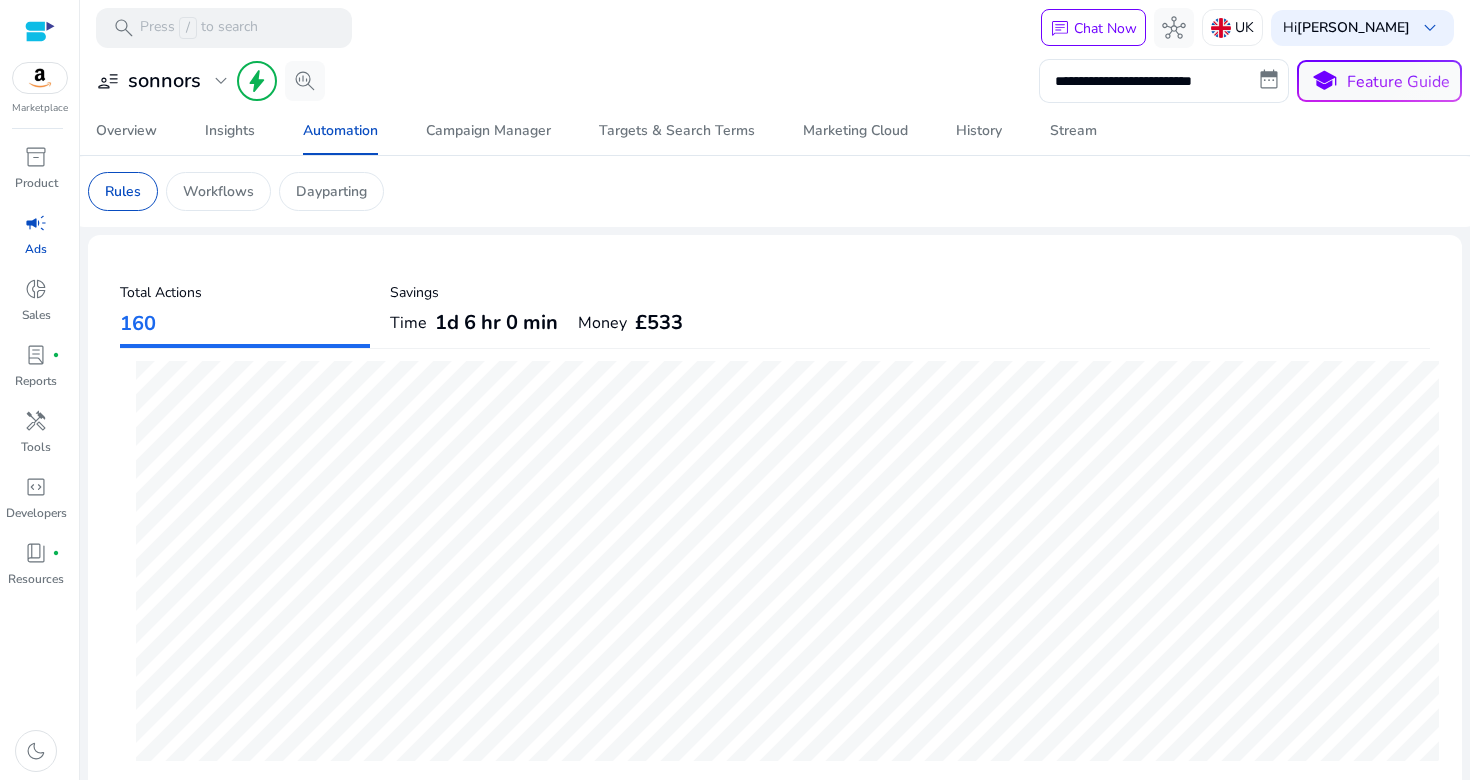 scroll, scrollTop: 243, scrollLeft: 0, axis: vertical 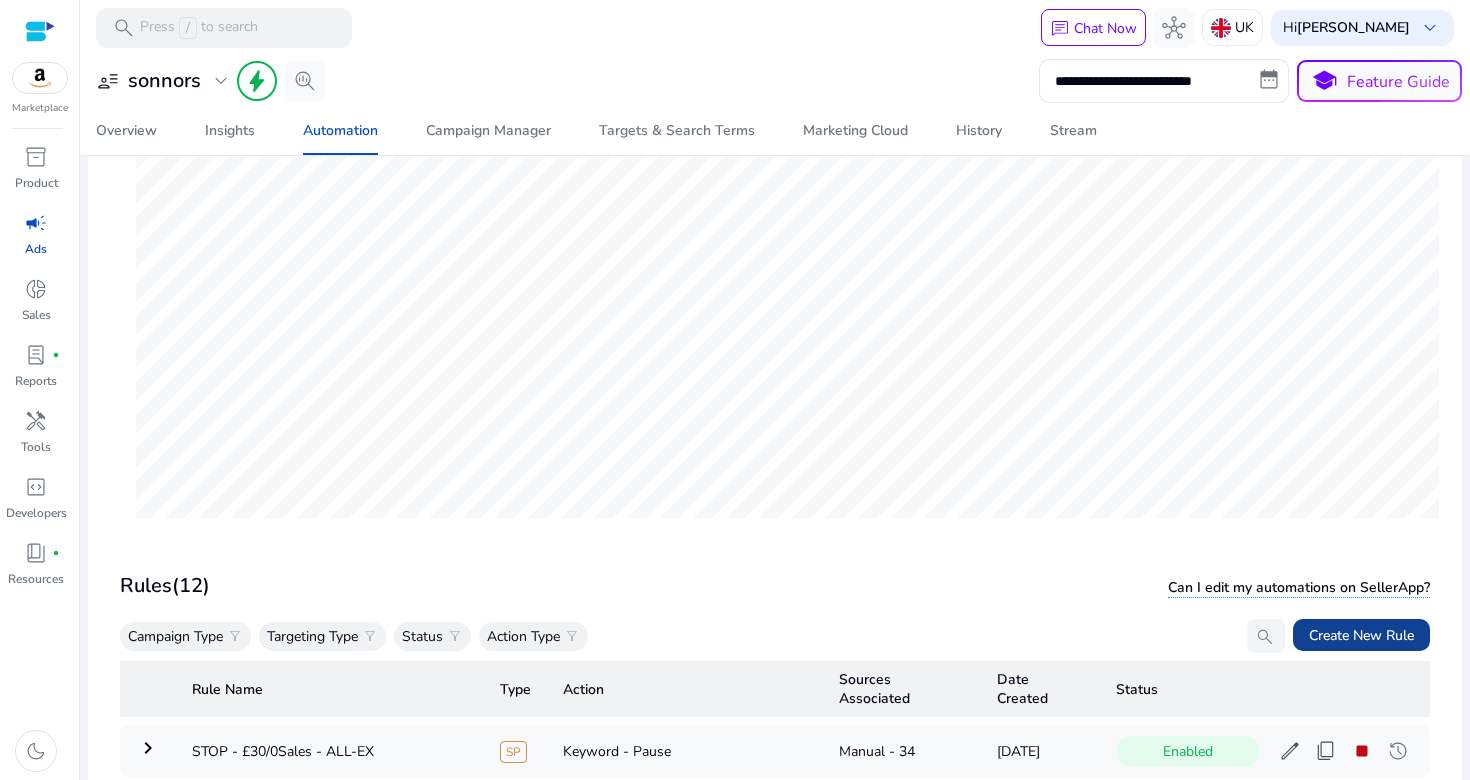 click on "Create New Rule" 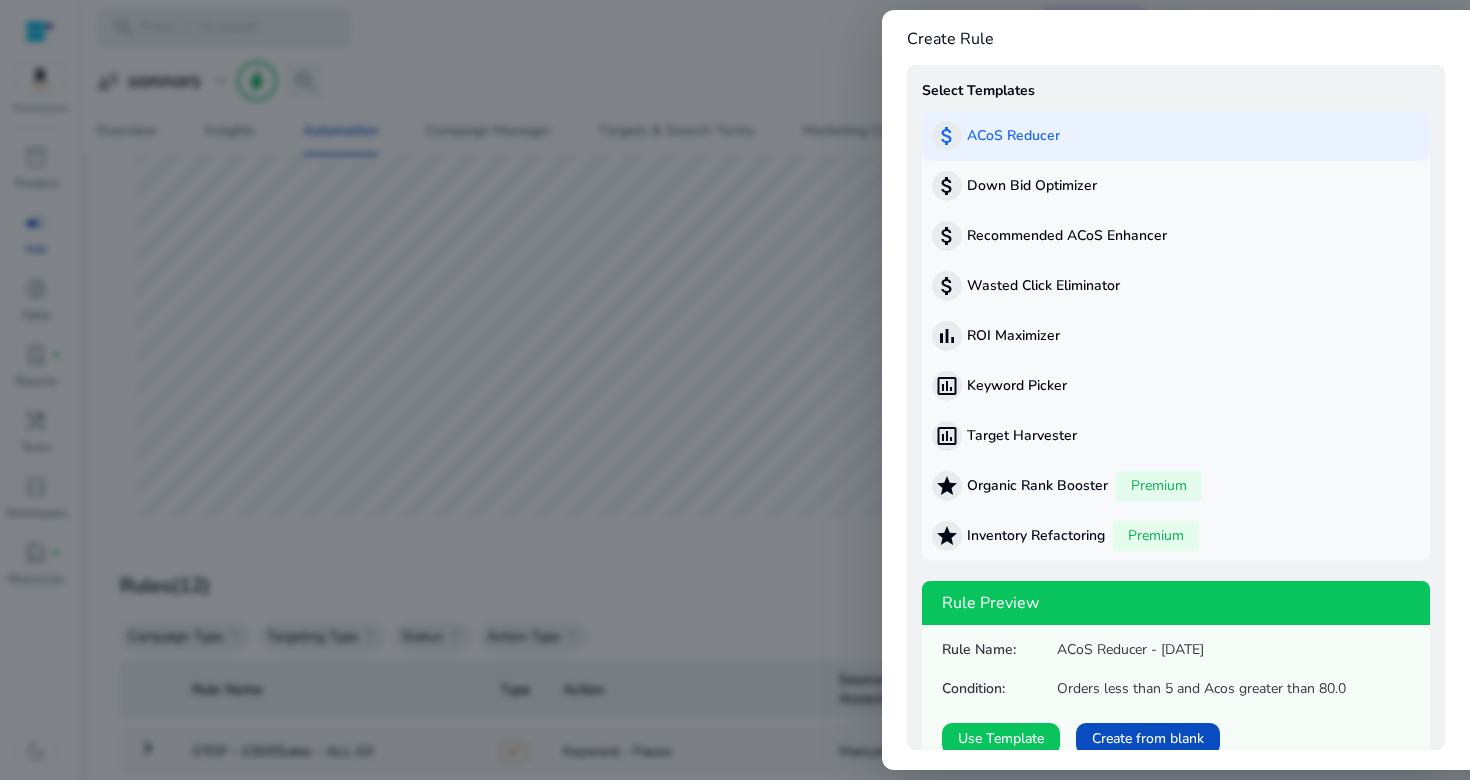 scroll, scrollTop: 5, scrollLeft: 0, axis: vertical 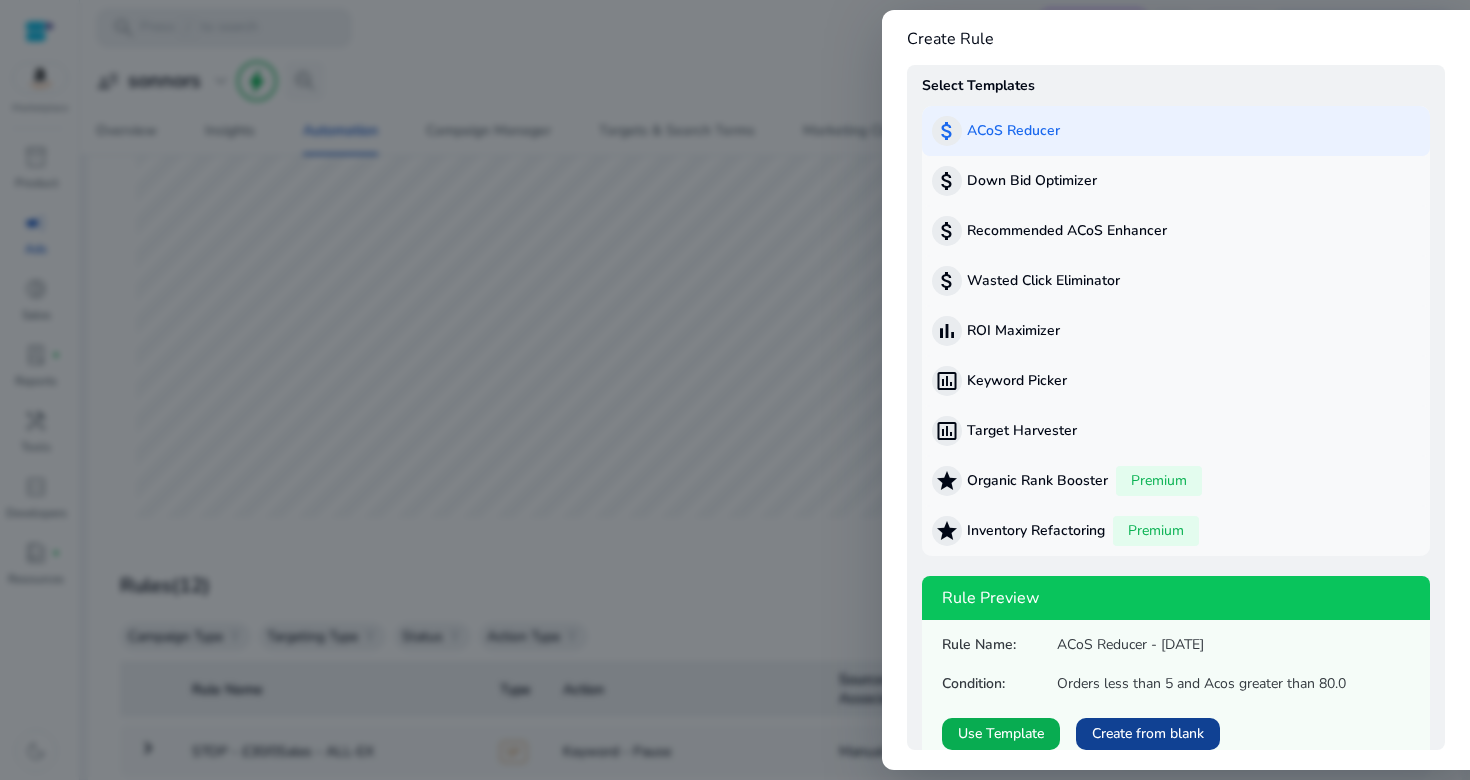 click on "Create from blank" at bounding box center [1148, 733] 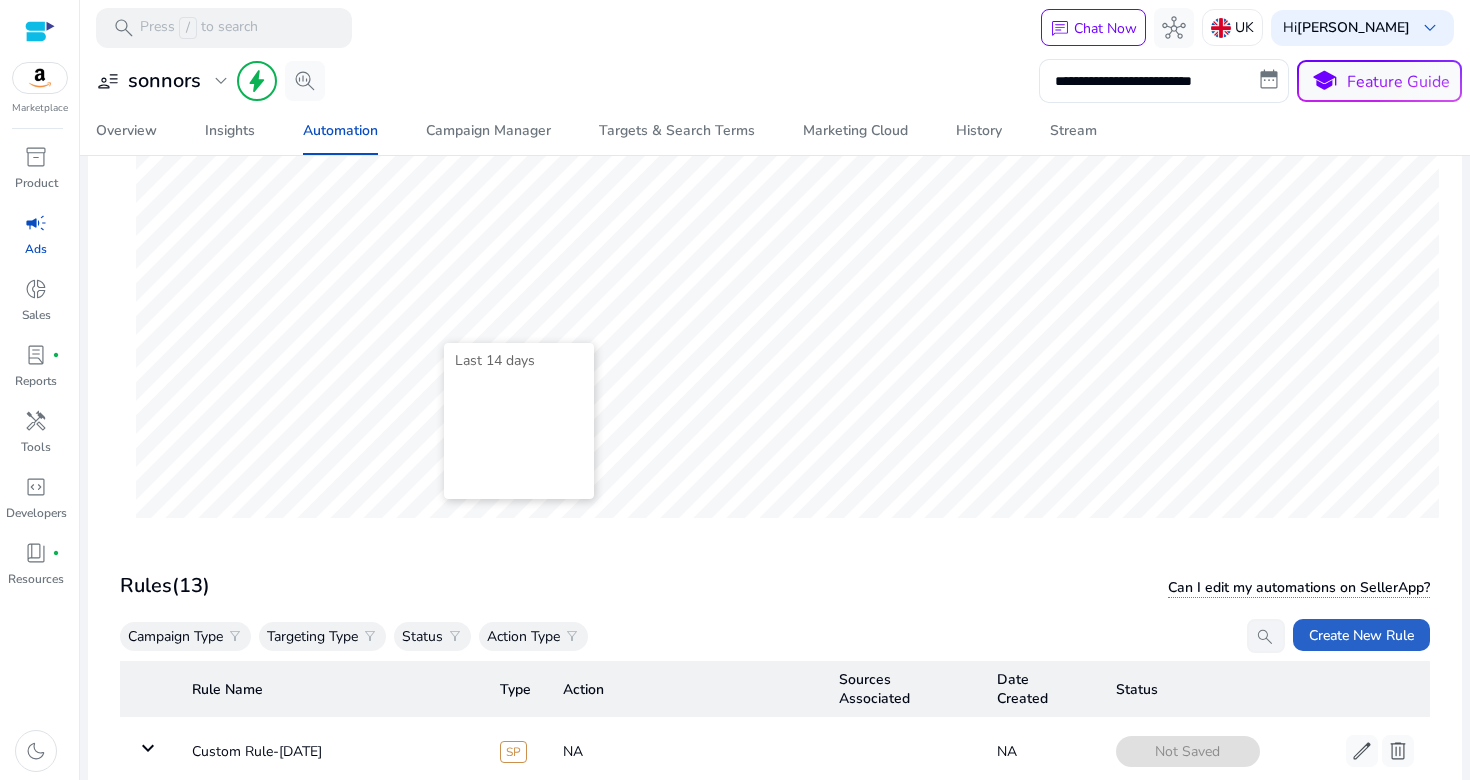scroll, scrollTop: 264, scrollLeft: 0, axis: vertical 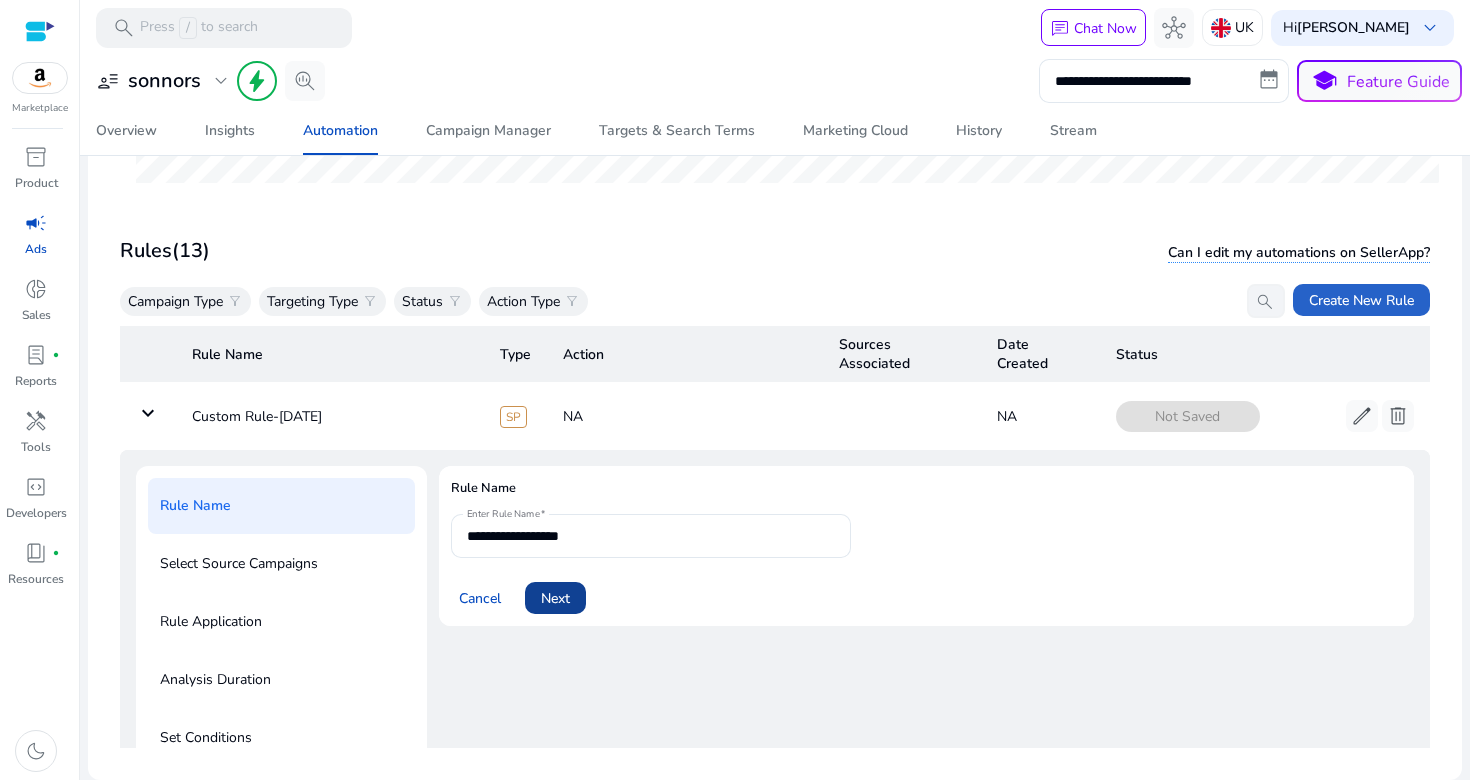 click 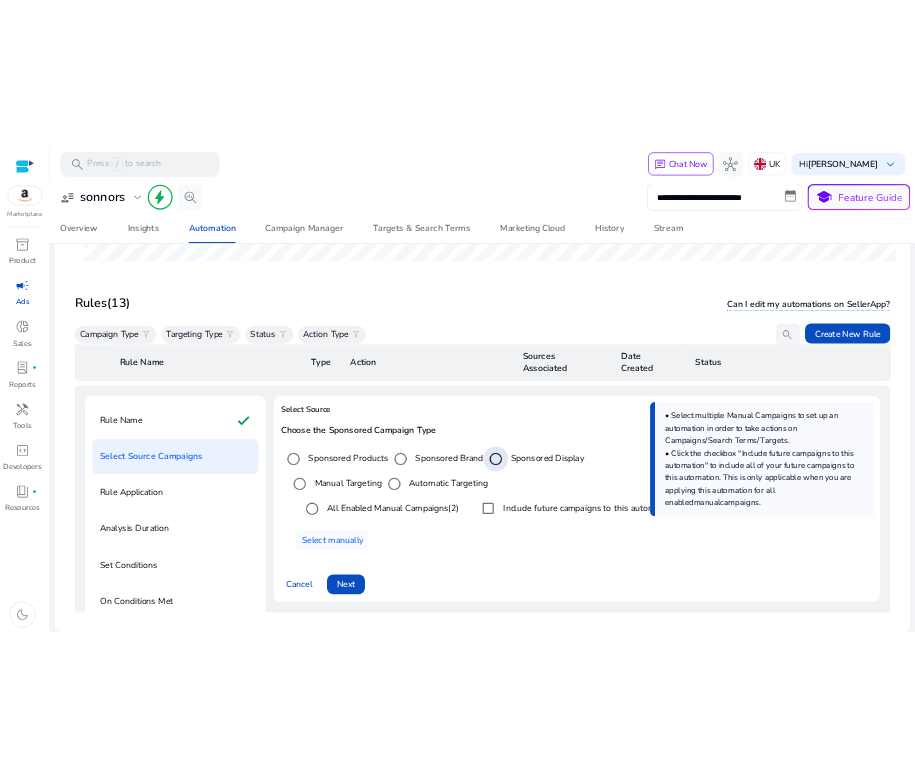 scroll, scrollTop: 71, scrollLeft: 0, axis: vertical 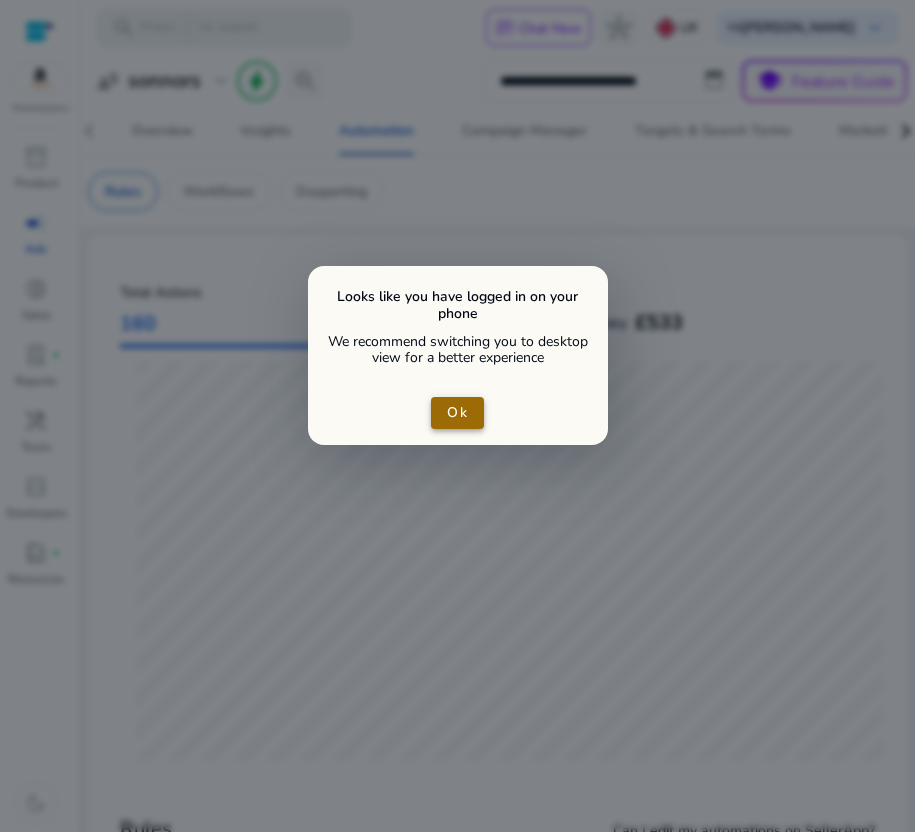 click at bounding box center (457, 413) 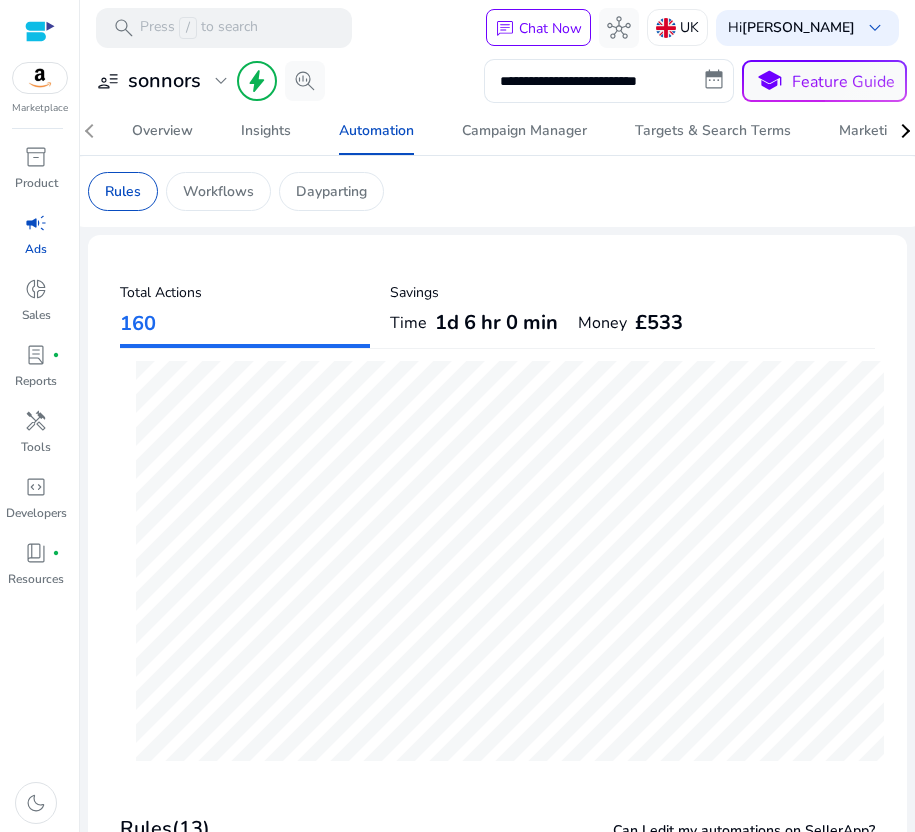 scroll, scrollTop: 50, scrollLeft: 0, axis: vertical 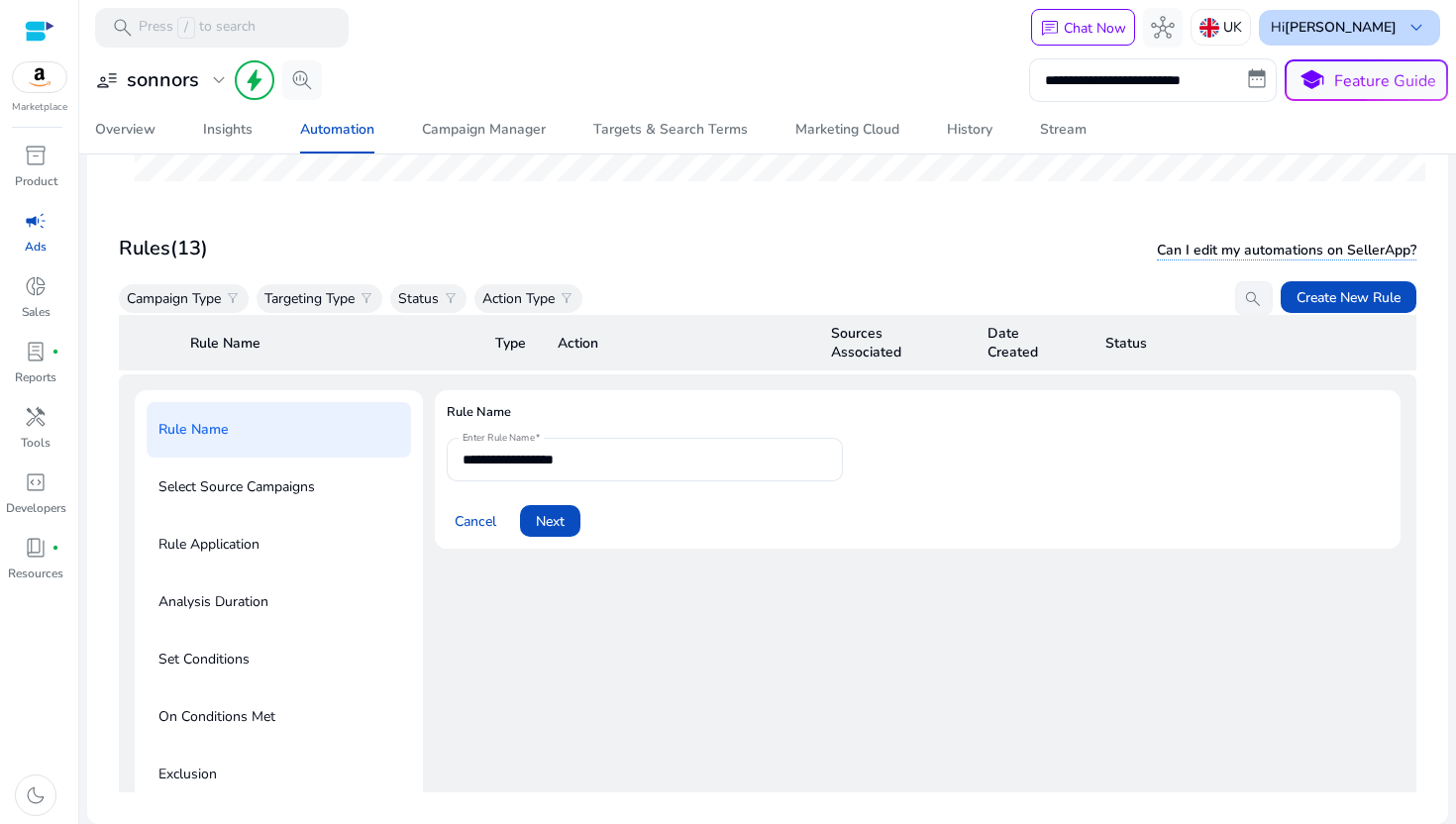 click on "[PERSON_NAME]" at bounding box center [1340, 27] 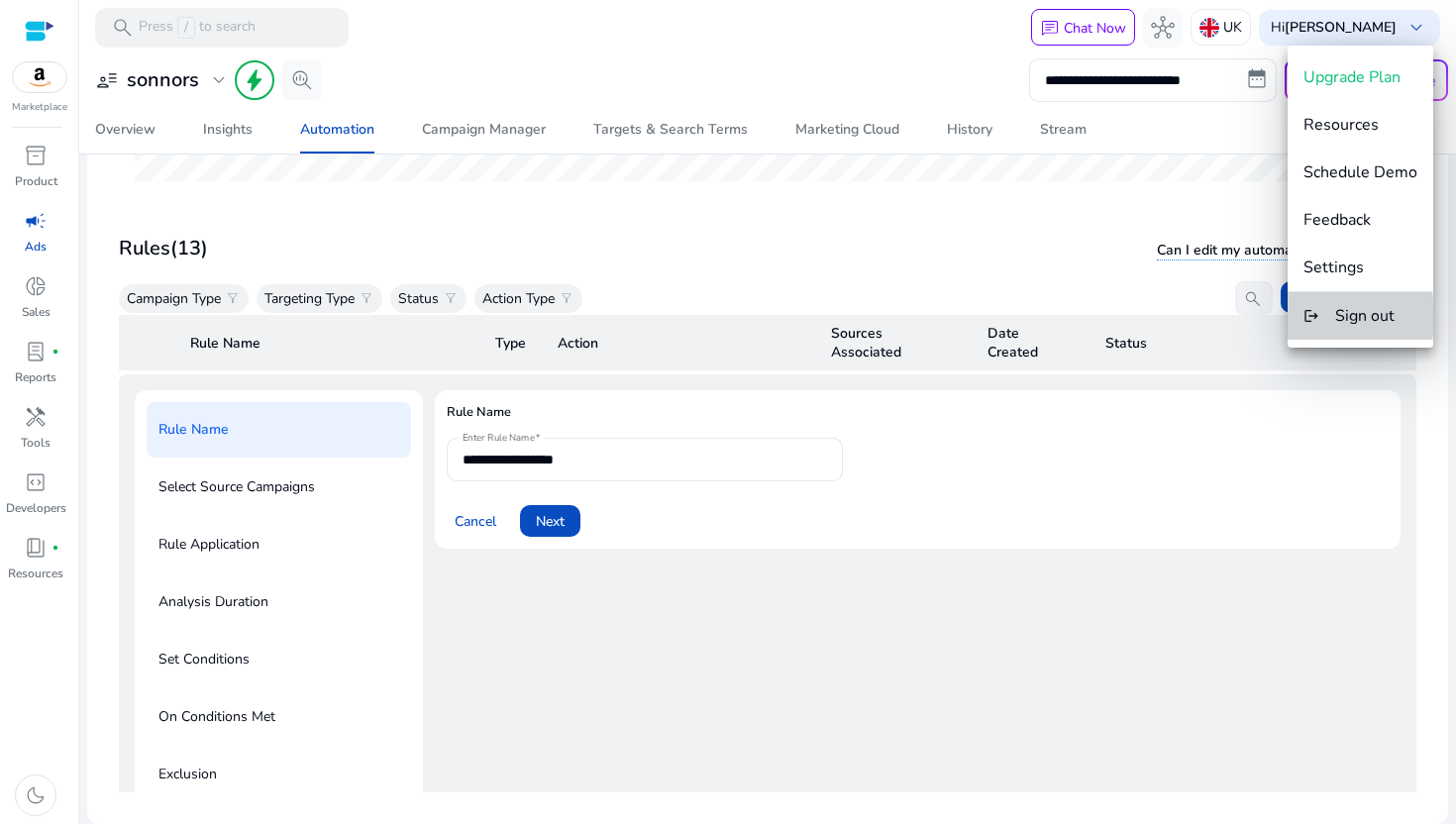click on "Sign out" at bounding box center (1365, 316) 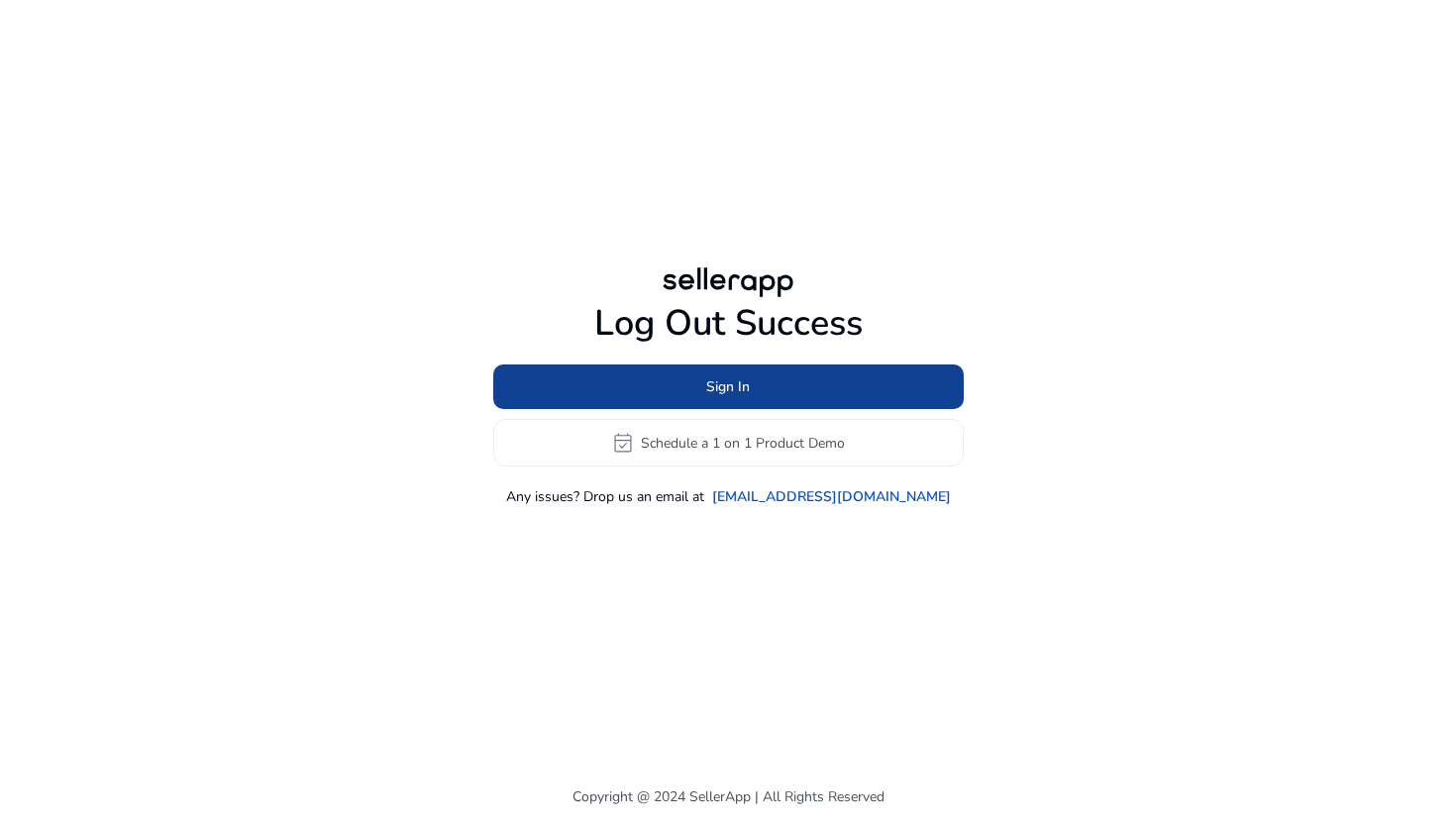 click on "Sign In" 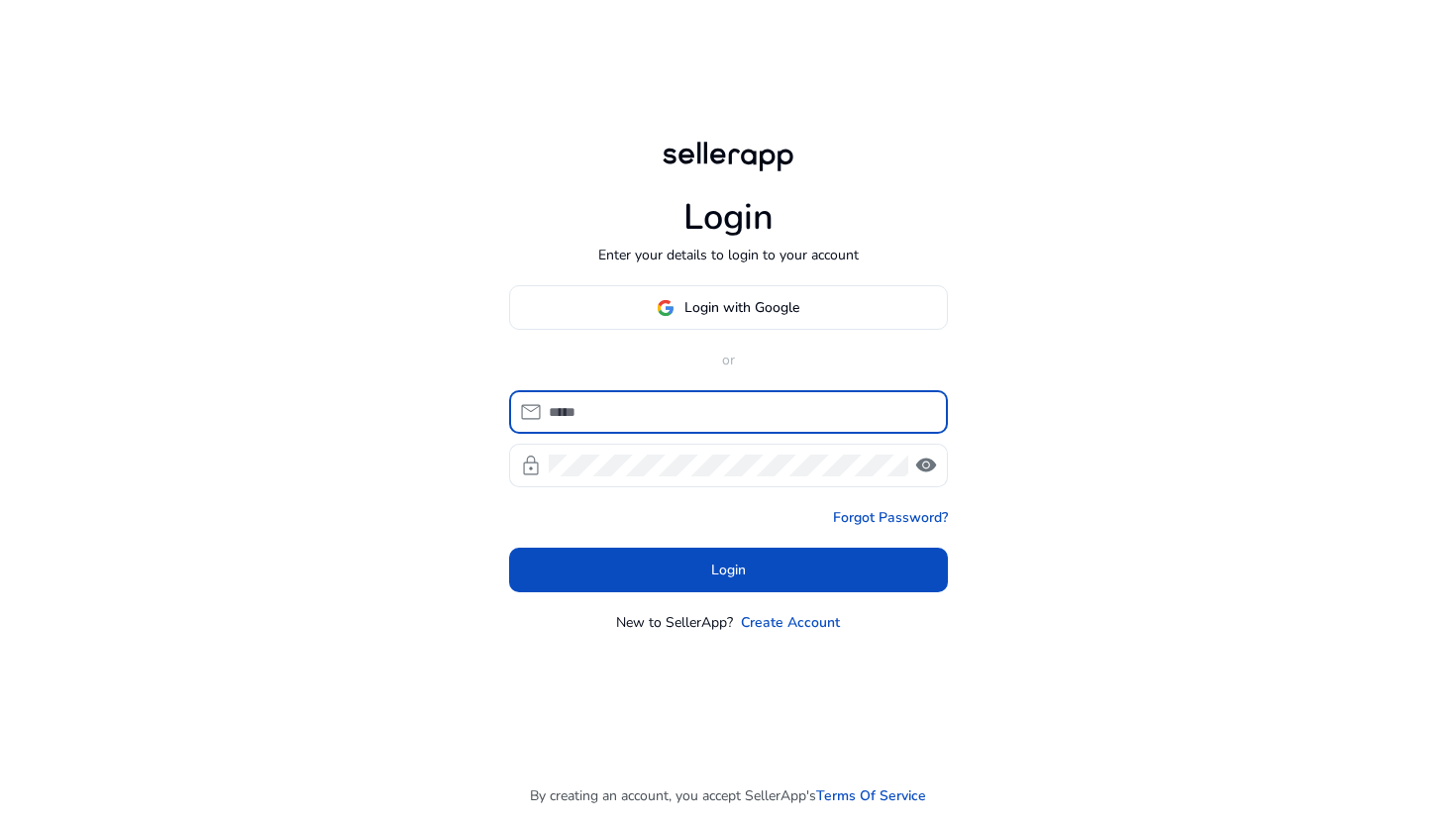 click at bounding box center [740, 412] 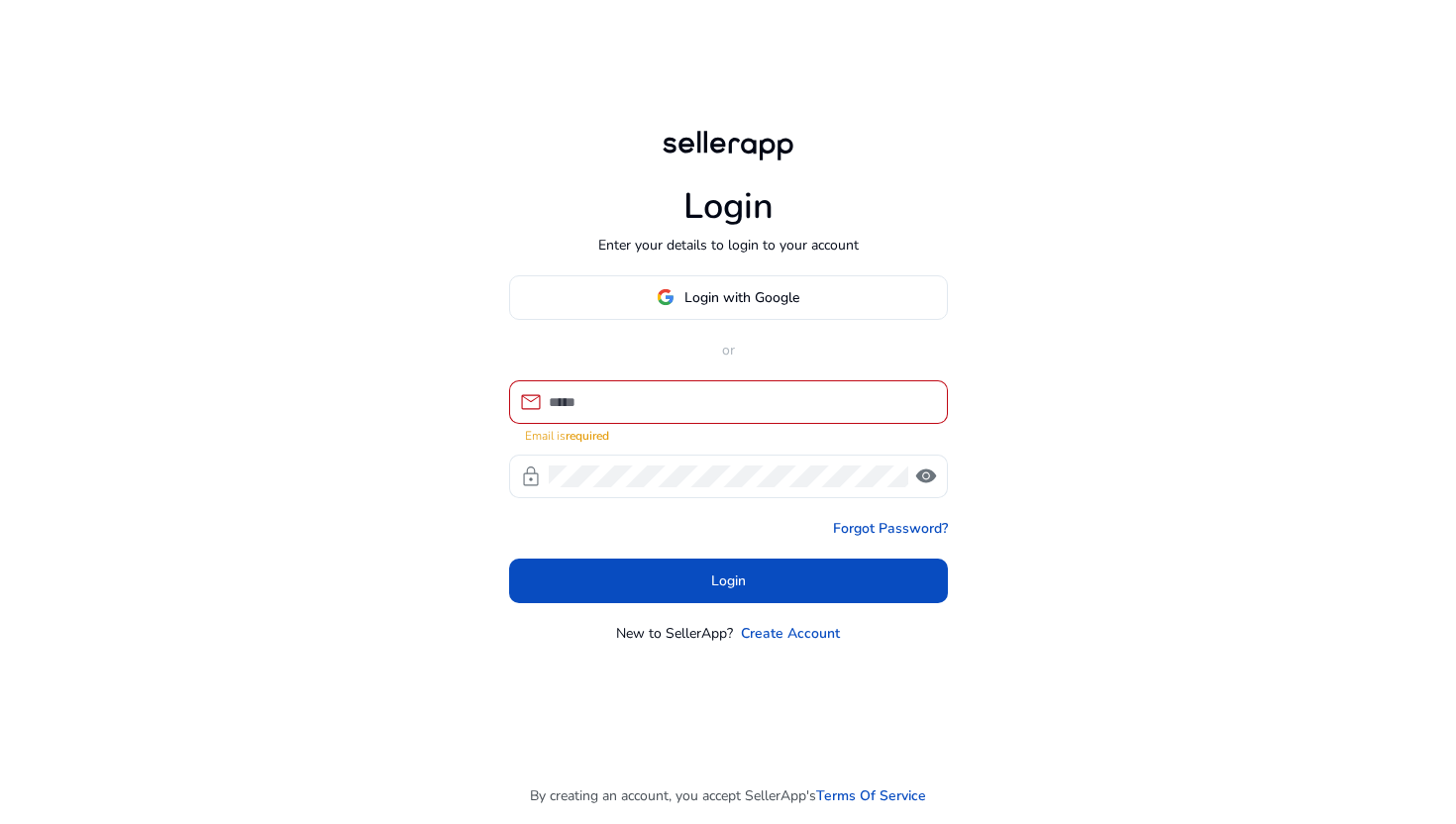 type on "**********" 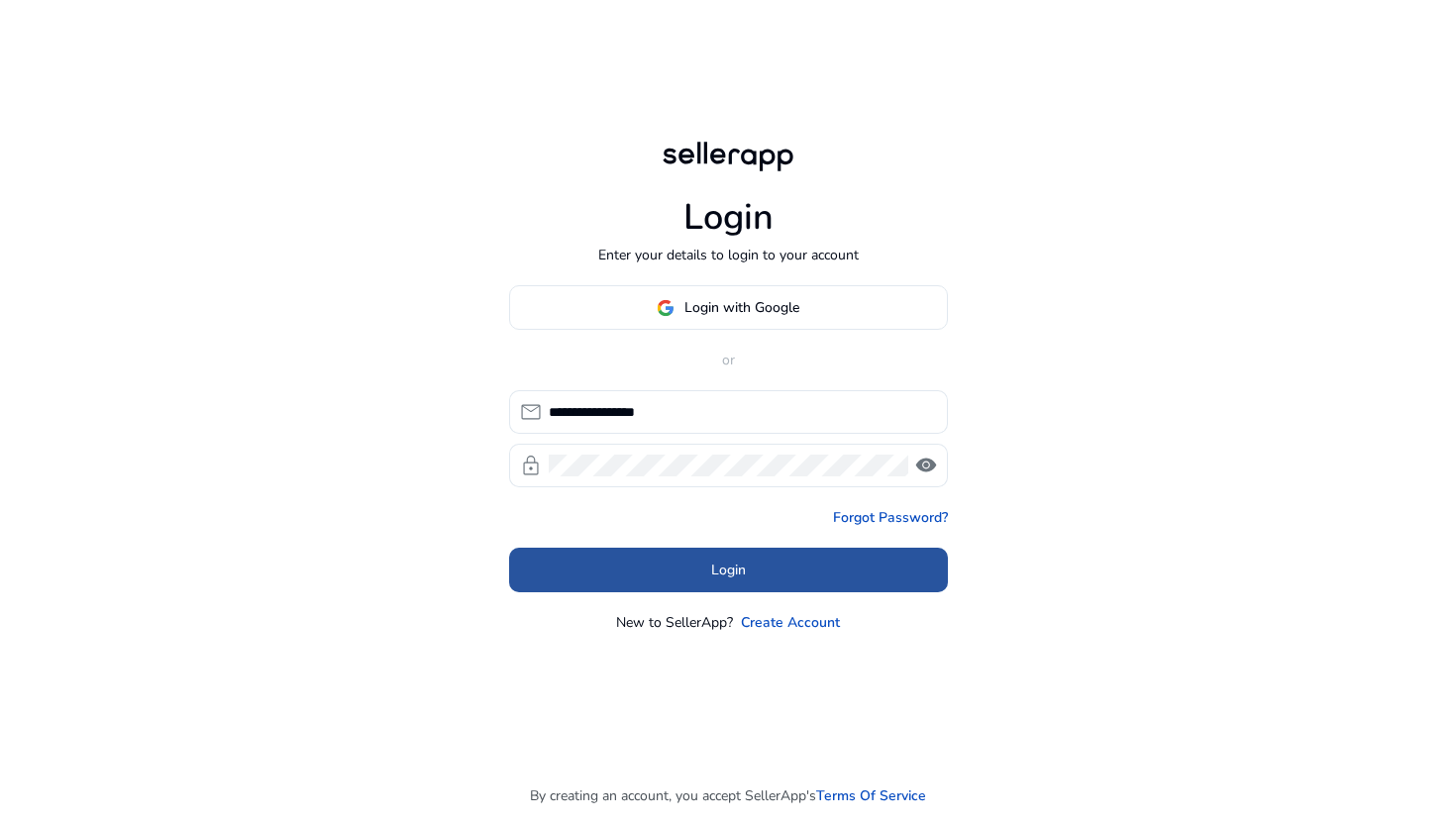 click at bounding box center [728, 570] 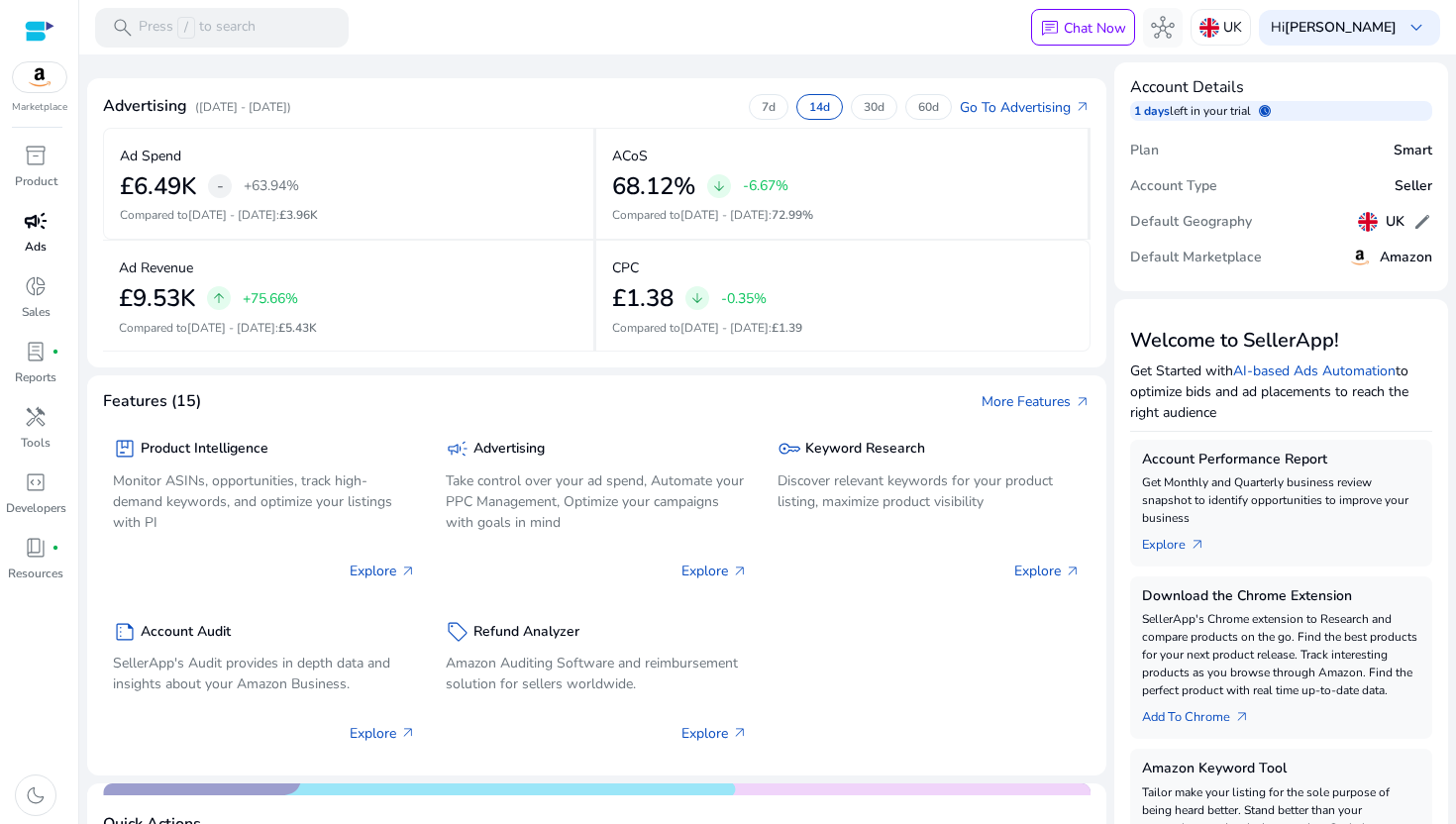 click on "campaign" at bounding box center (36, 221) 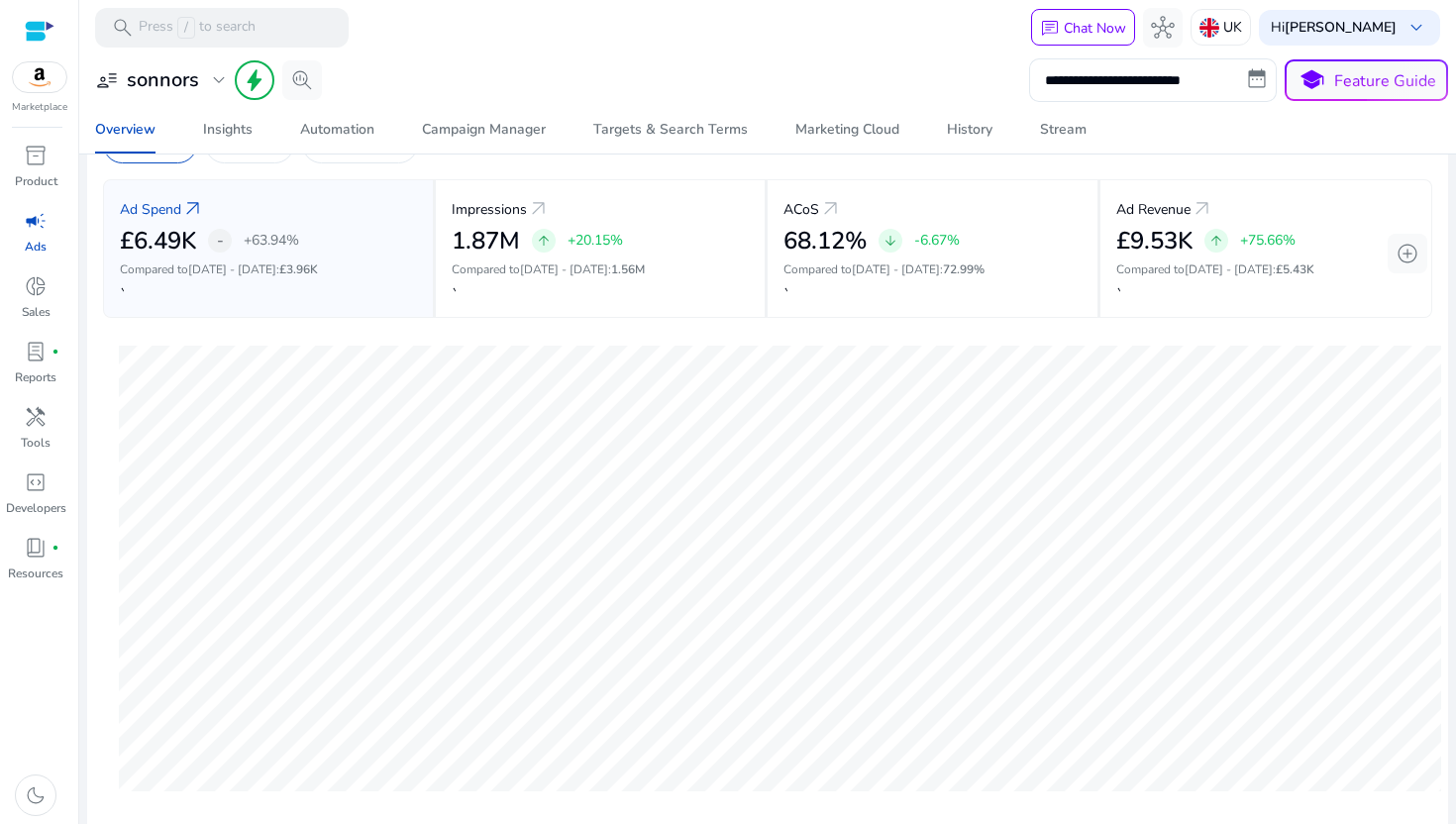 scroll, scrollTop: 73, scrollLeft: 0, axis: vertical 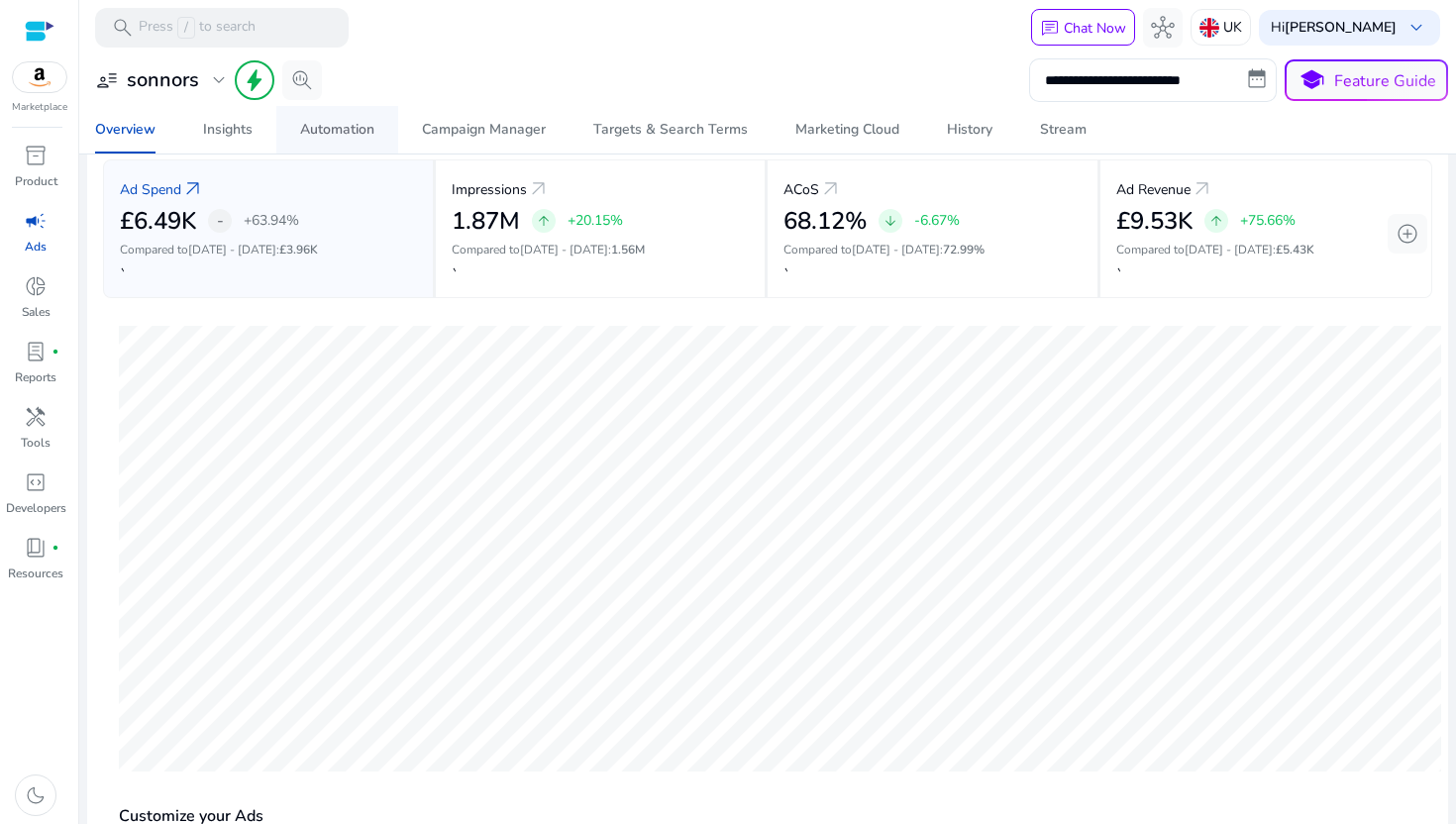 click on "Automation" at bounding box center (337, 130) 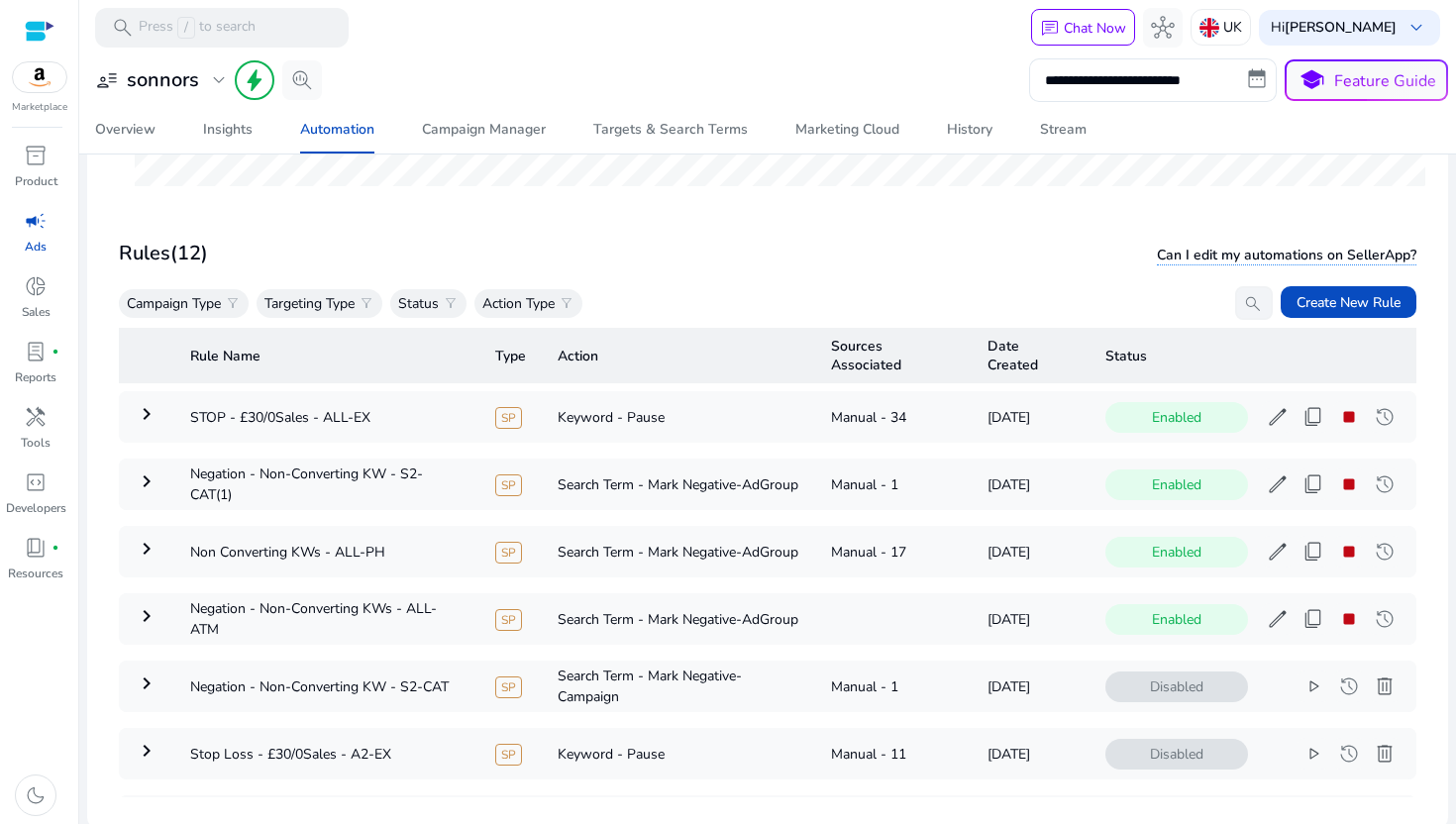 scroll, scrollTop: 574, scrollLeft: 0, axis: vertical 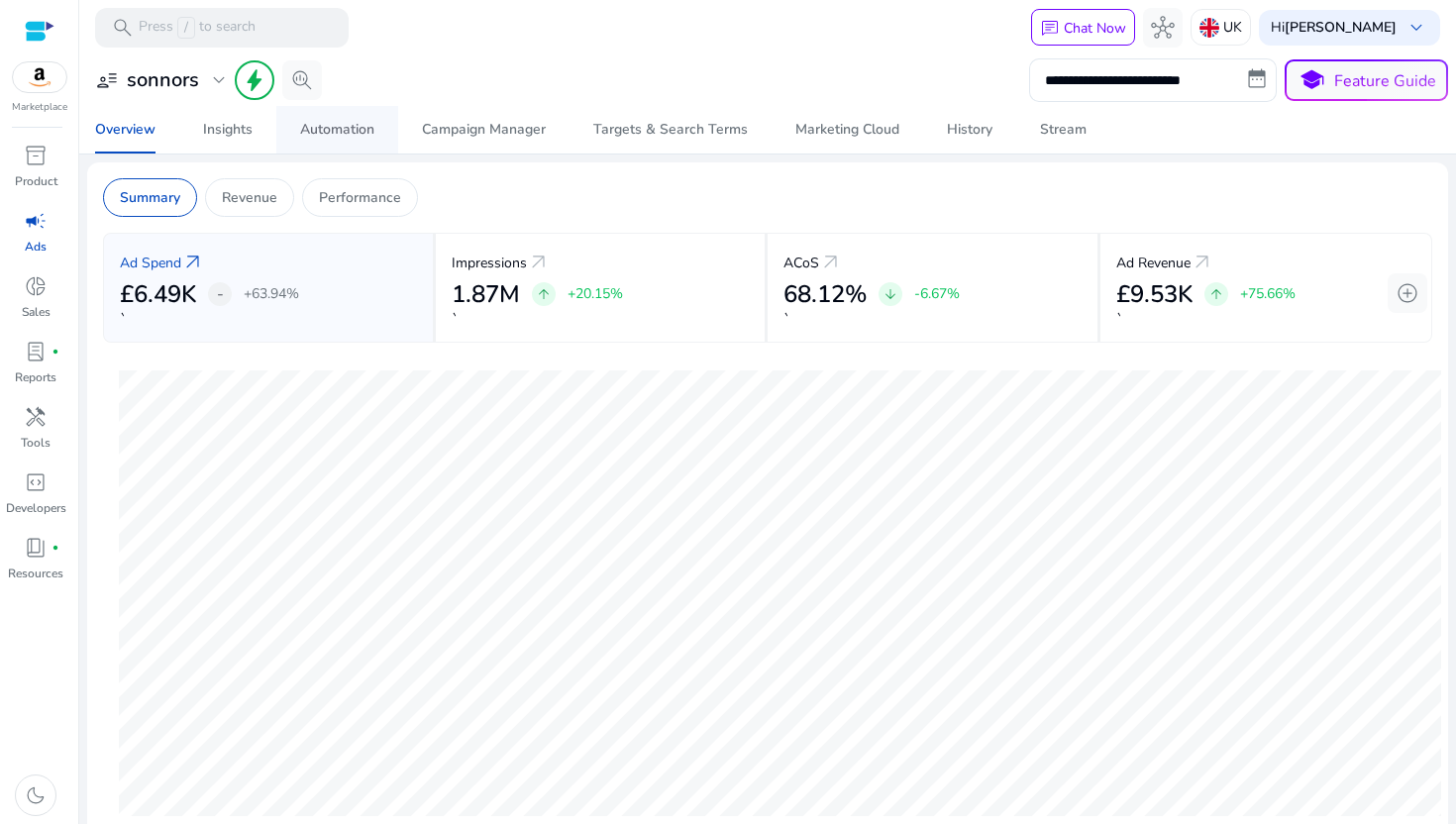 click on "Automation" at bounding box center [337, 130] 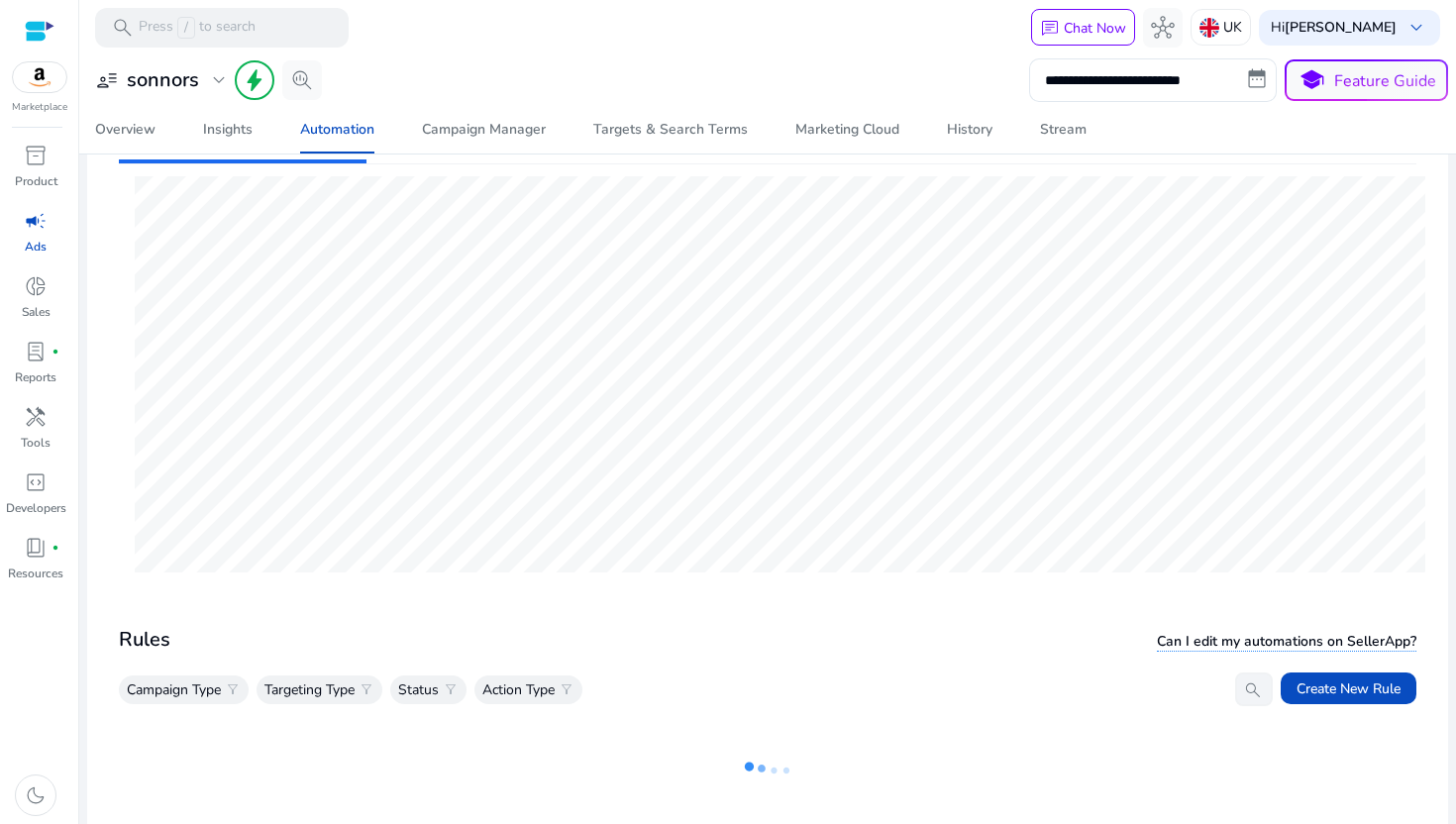 scroll, scrollTop: 226, scrollLeft: 0, axis: vertical 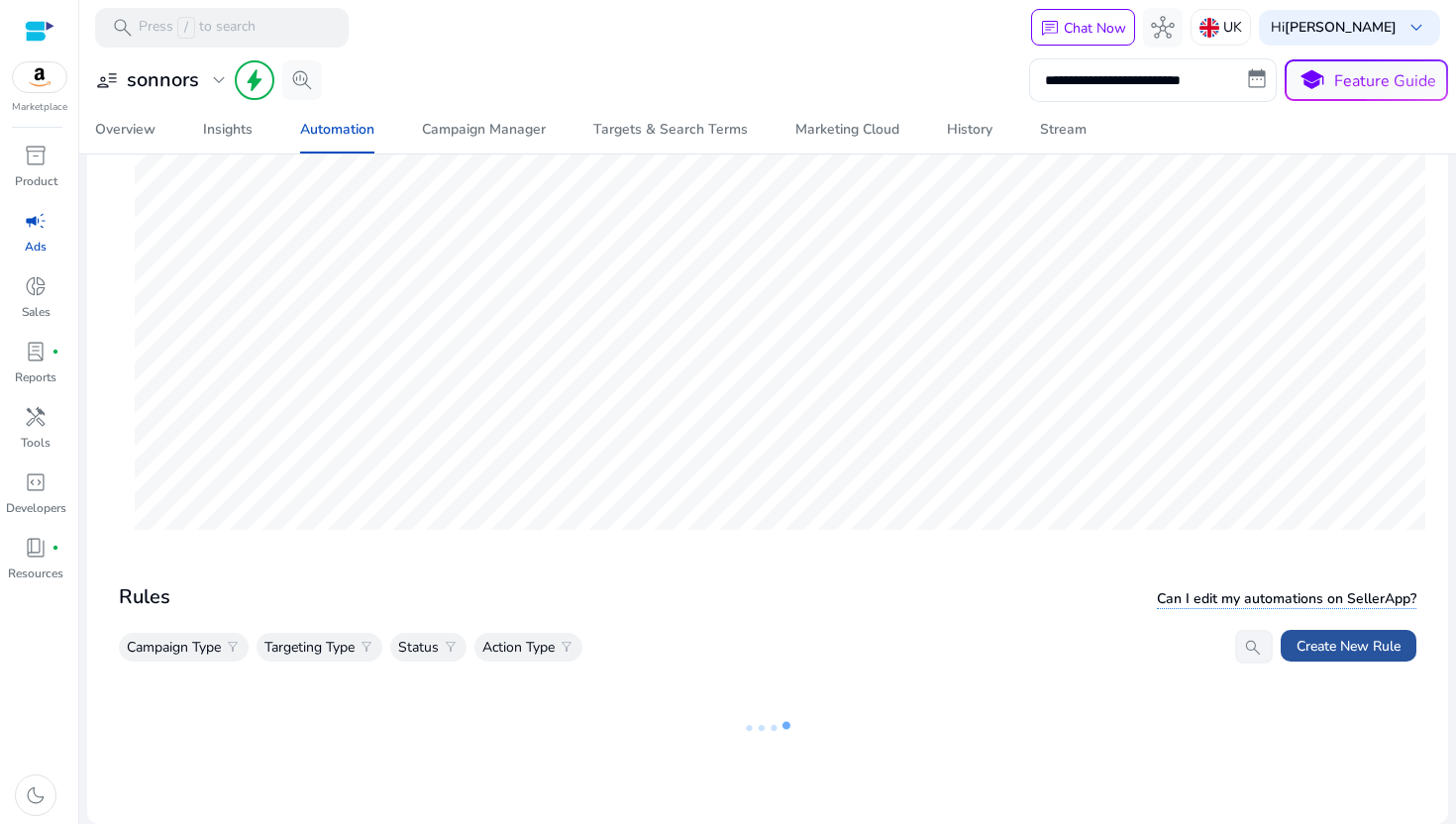 click on "Create New Rule" 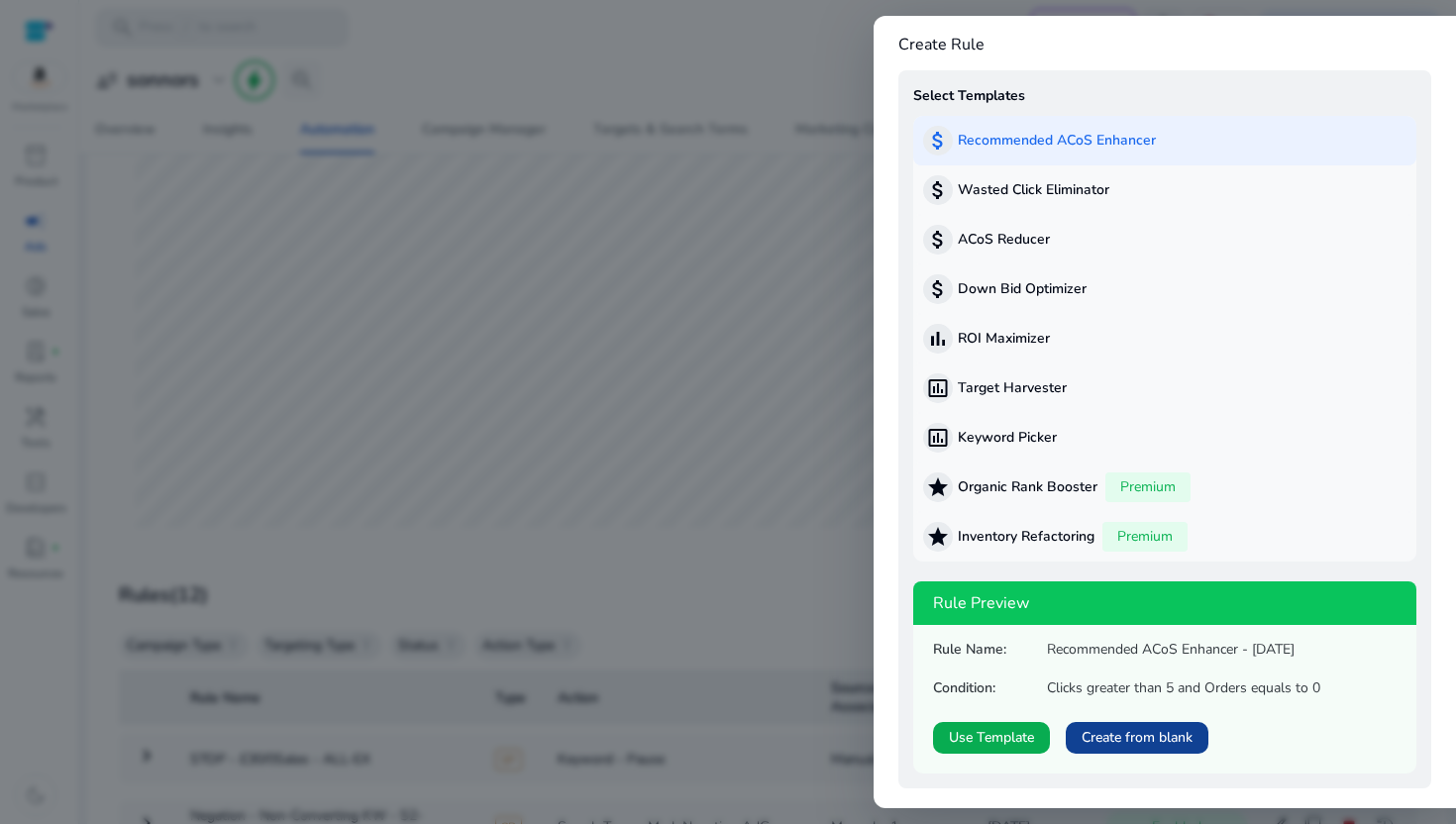 click on "Create from blank" at bounding box center (1137, 737) 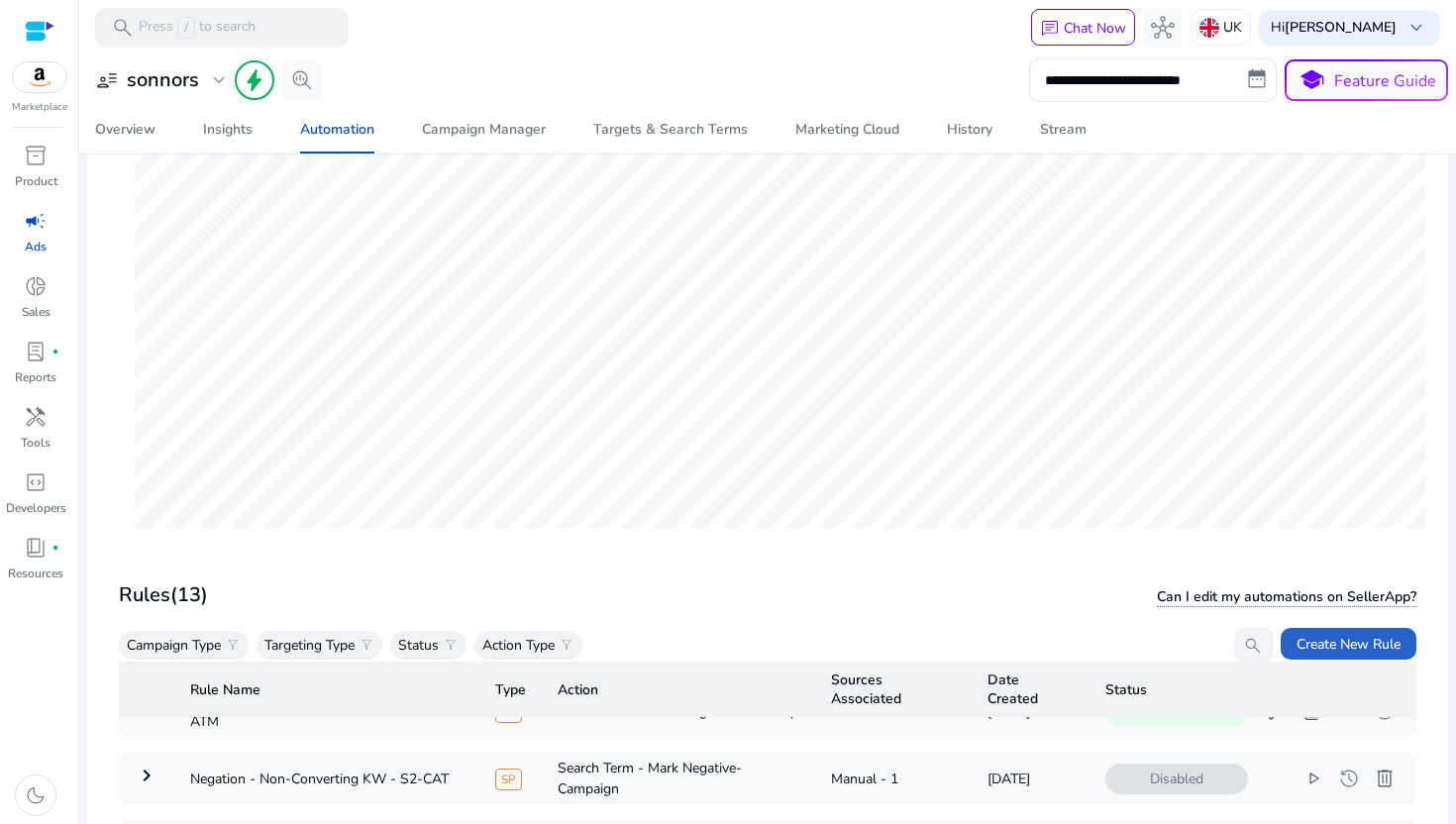 scroll, scrollTop: 447, scrollLeft: 0, axis: vertical 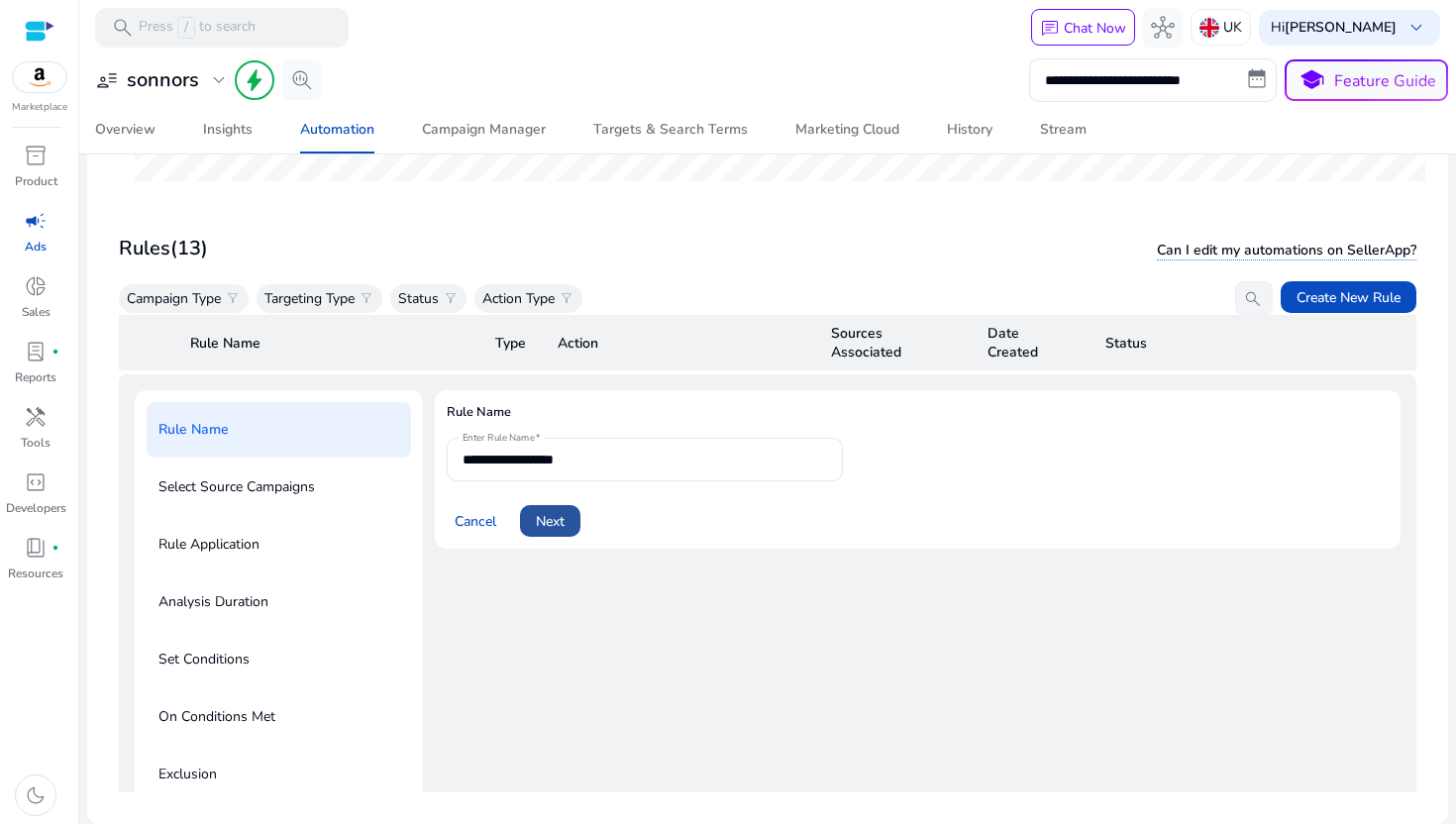 click on "Next" 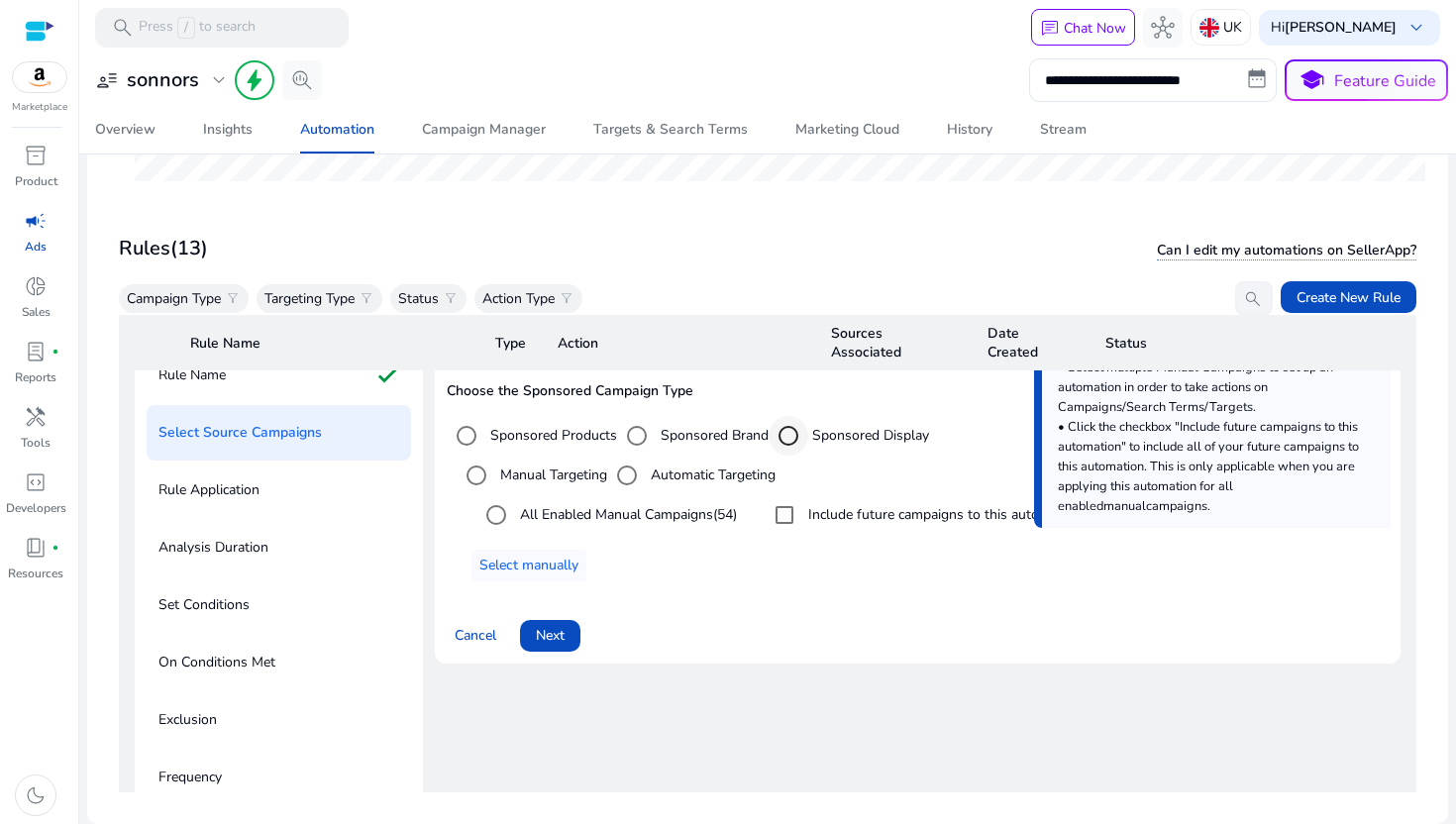 scroll, scrollTop: 102, scrollLeft: 0, axis: vertical 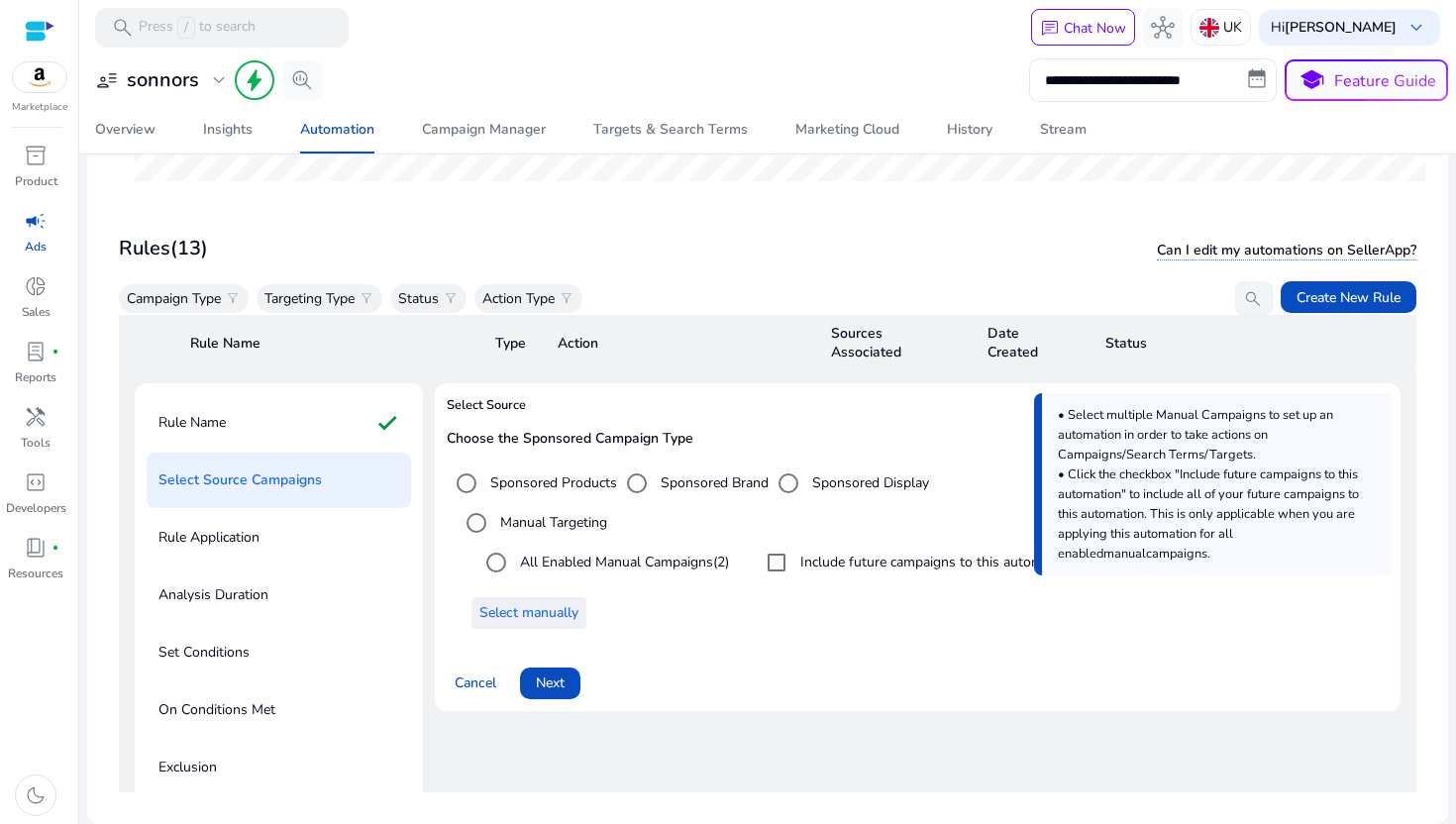 click on "Select manually" at bounding box center [529, 612] 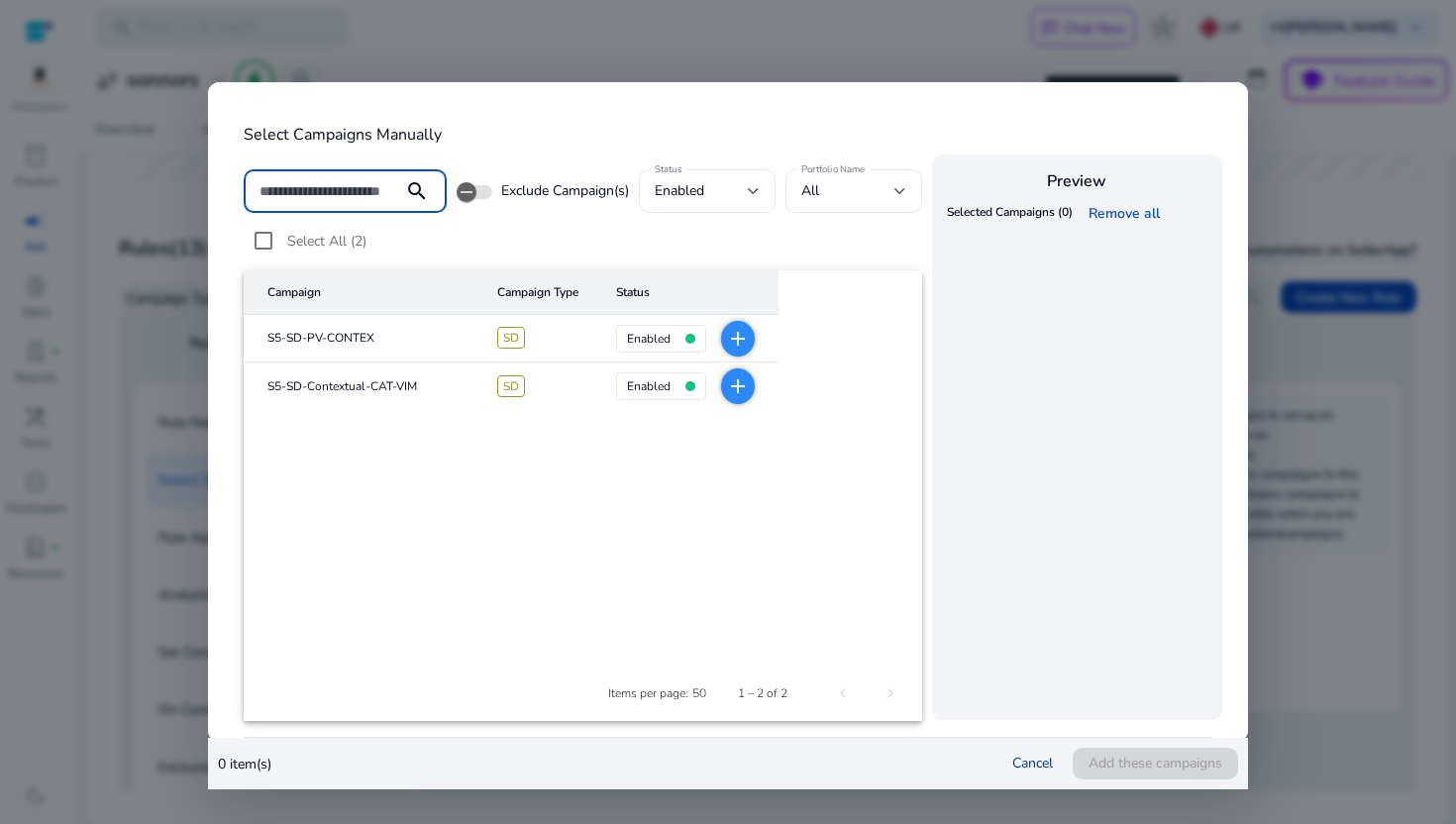 click on "Cancel" 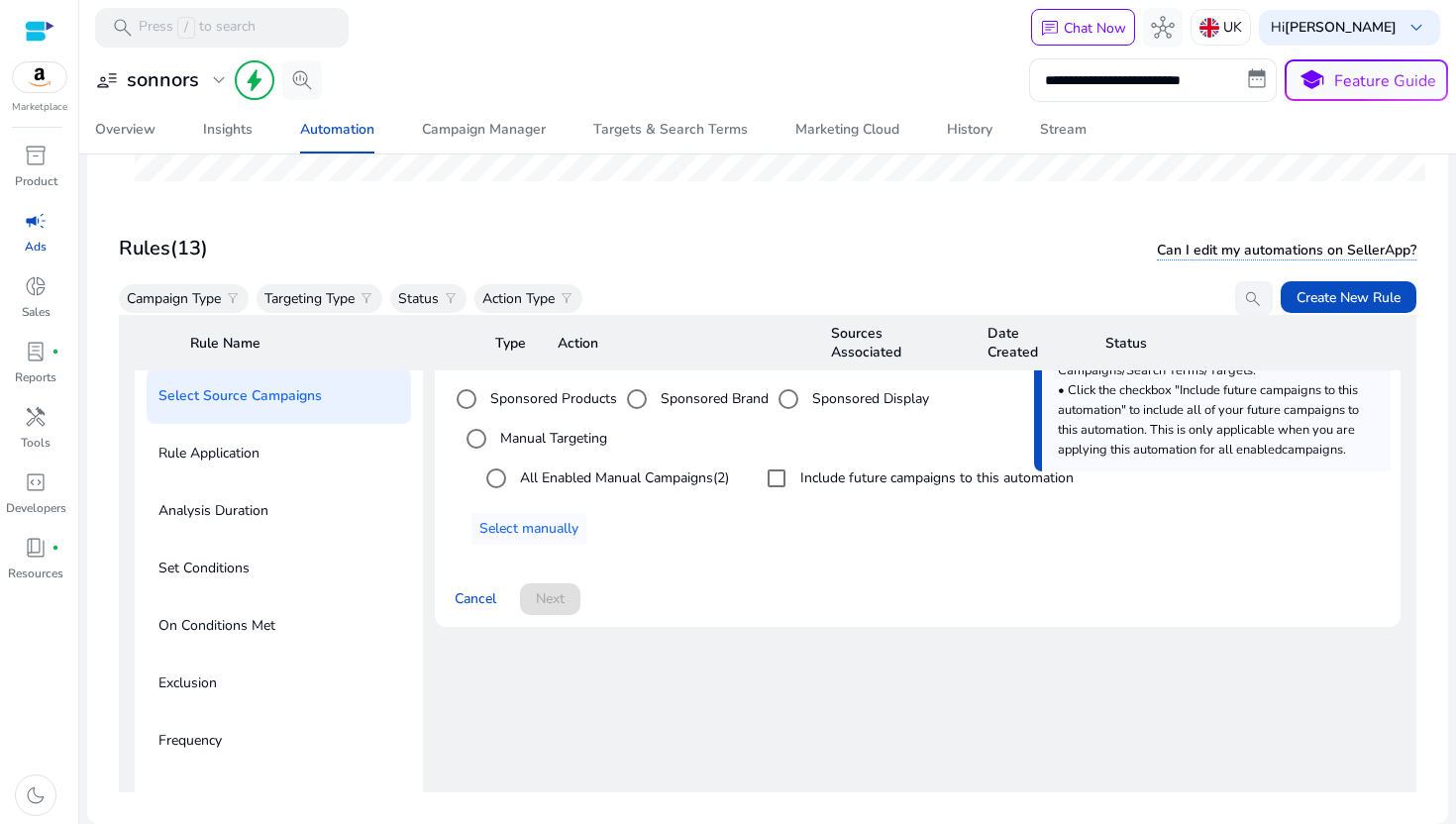 scroll, scrollTop: 161, scrollLeft: 0, axis: vertical 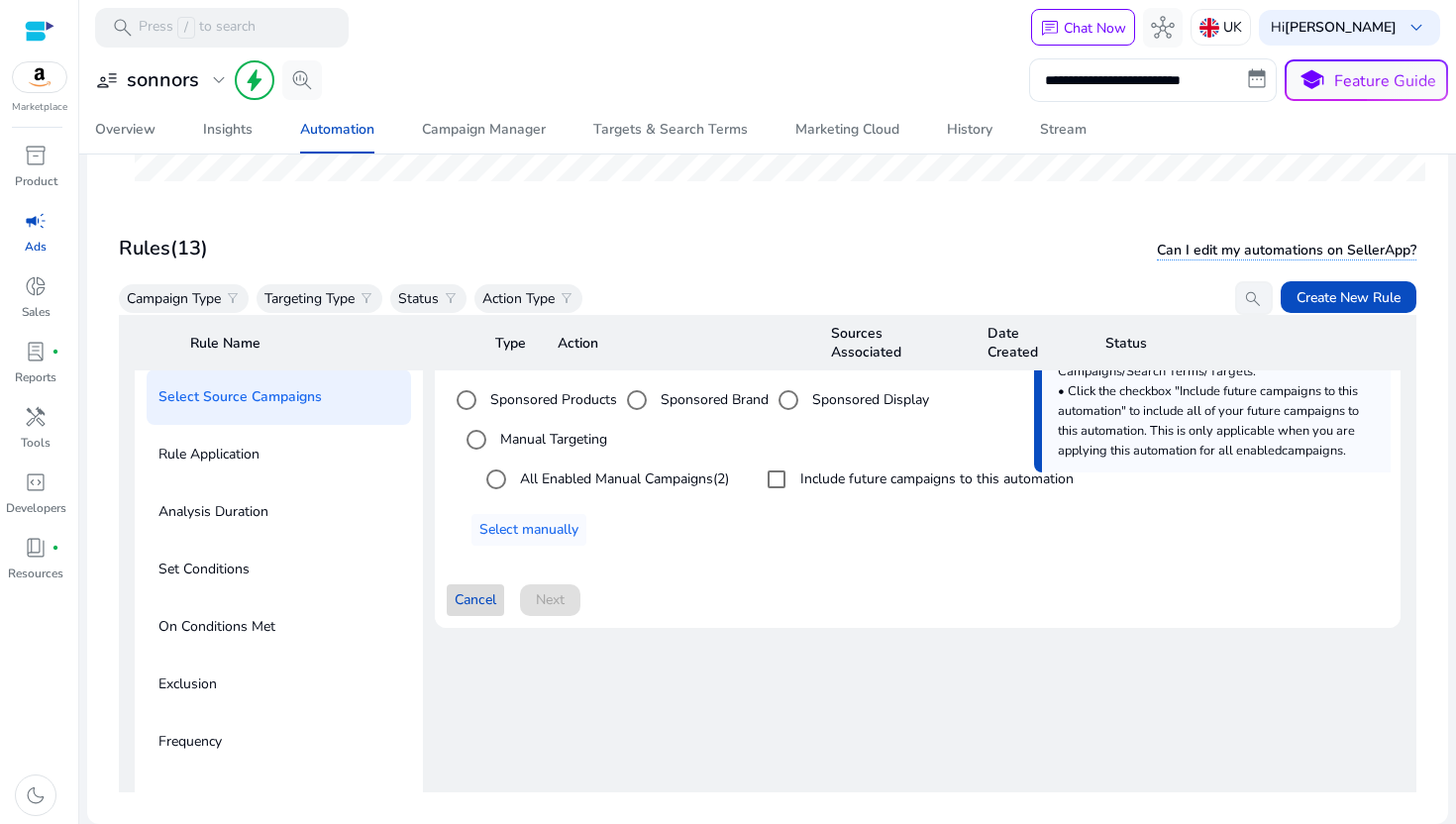 click at bounding box center (475, 600) 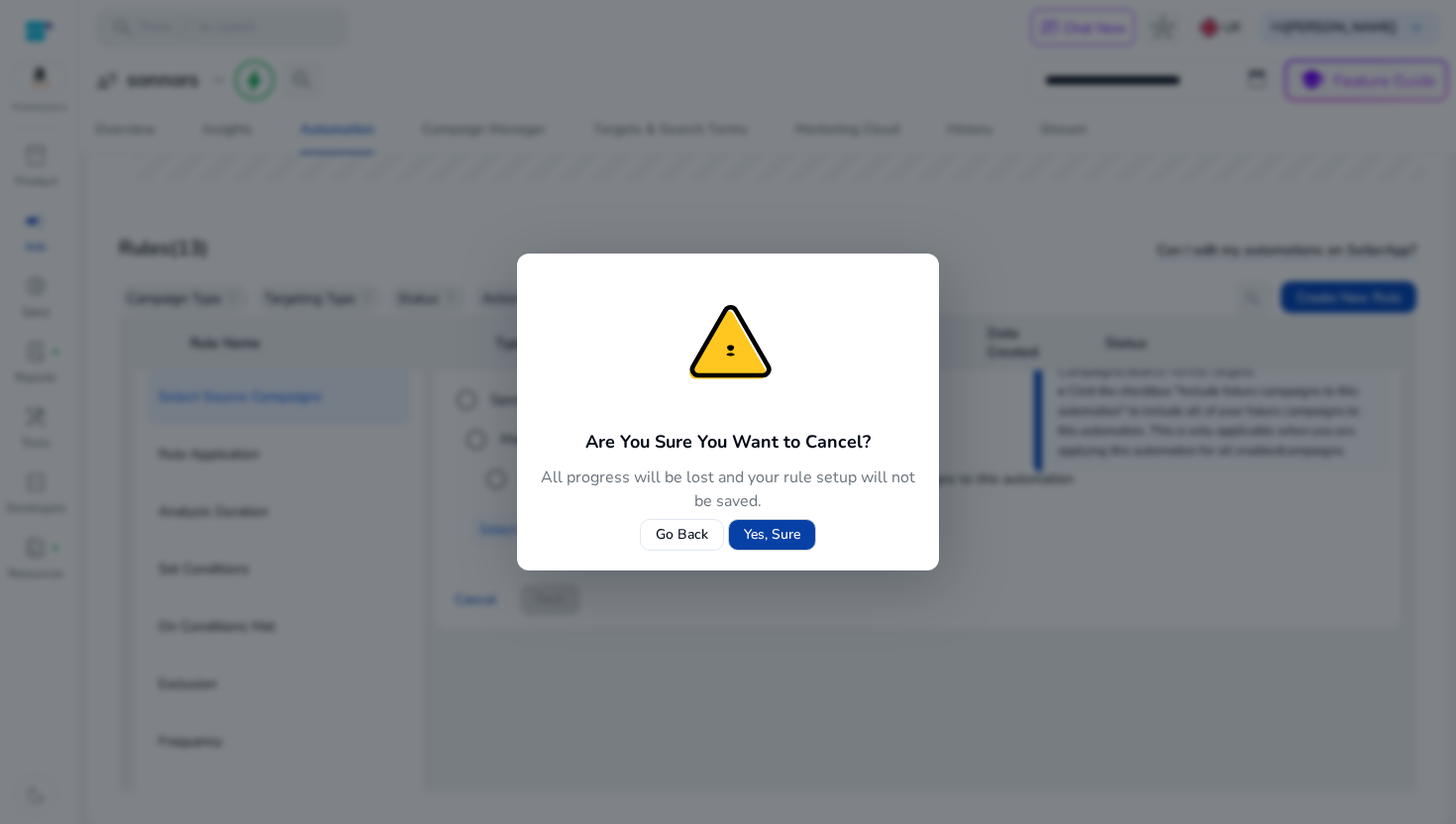 click on "Yes, Sure" at bounding box center [772, 534] 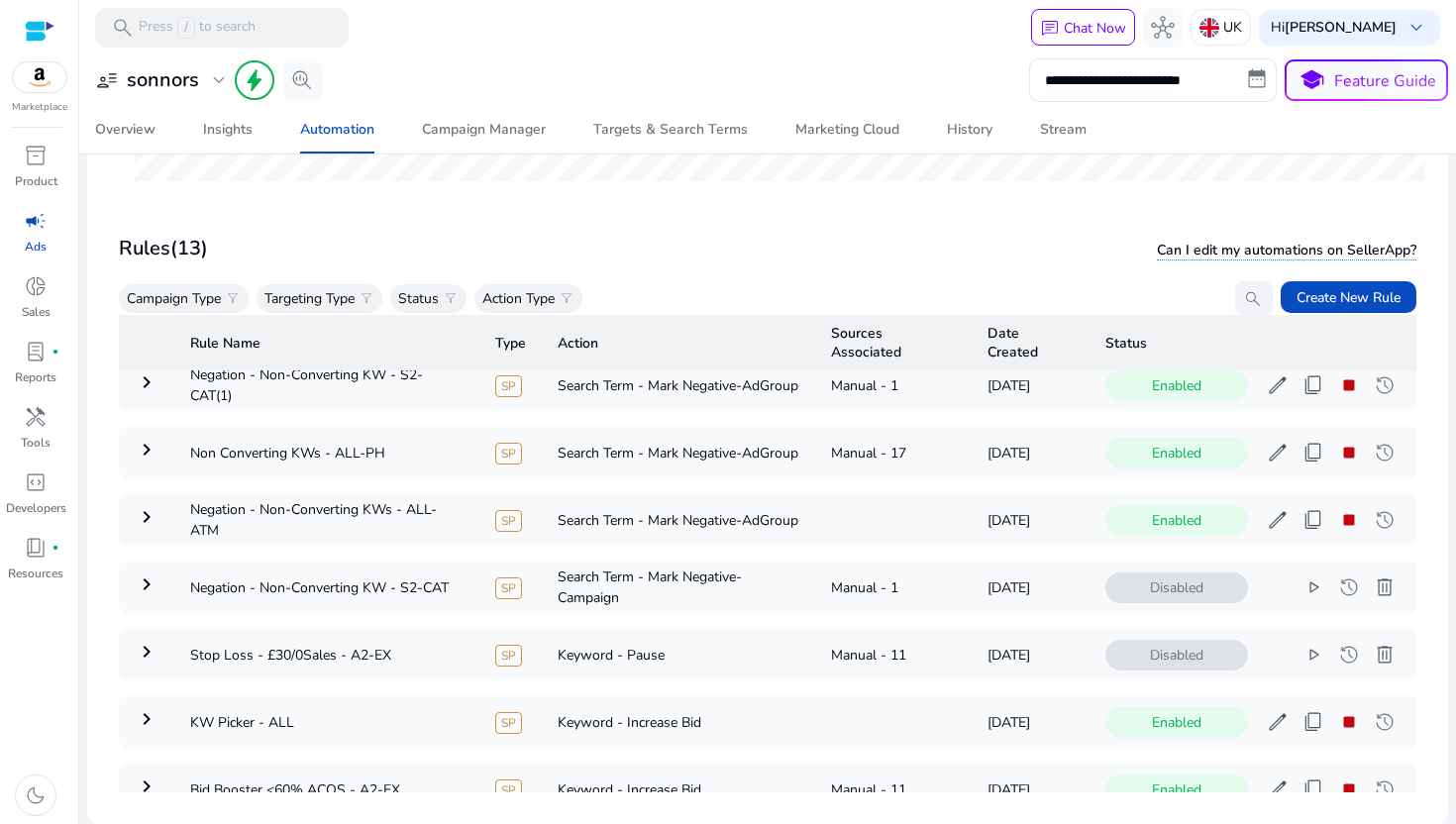 scroll, scrollTop: 0, scrollLeft: 0, axis: both 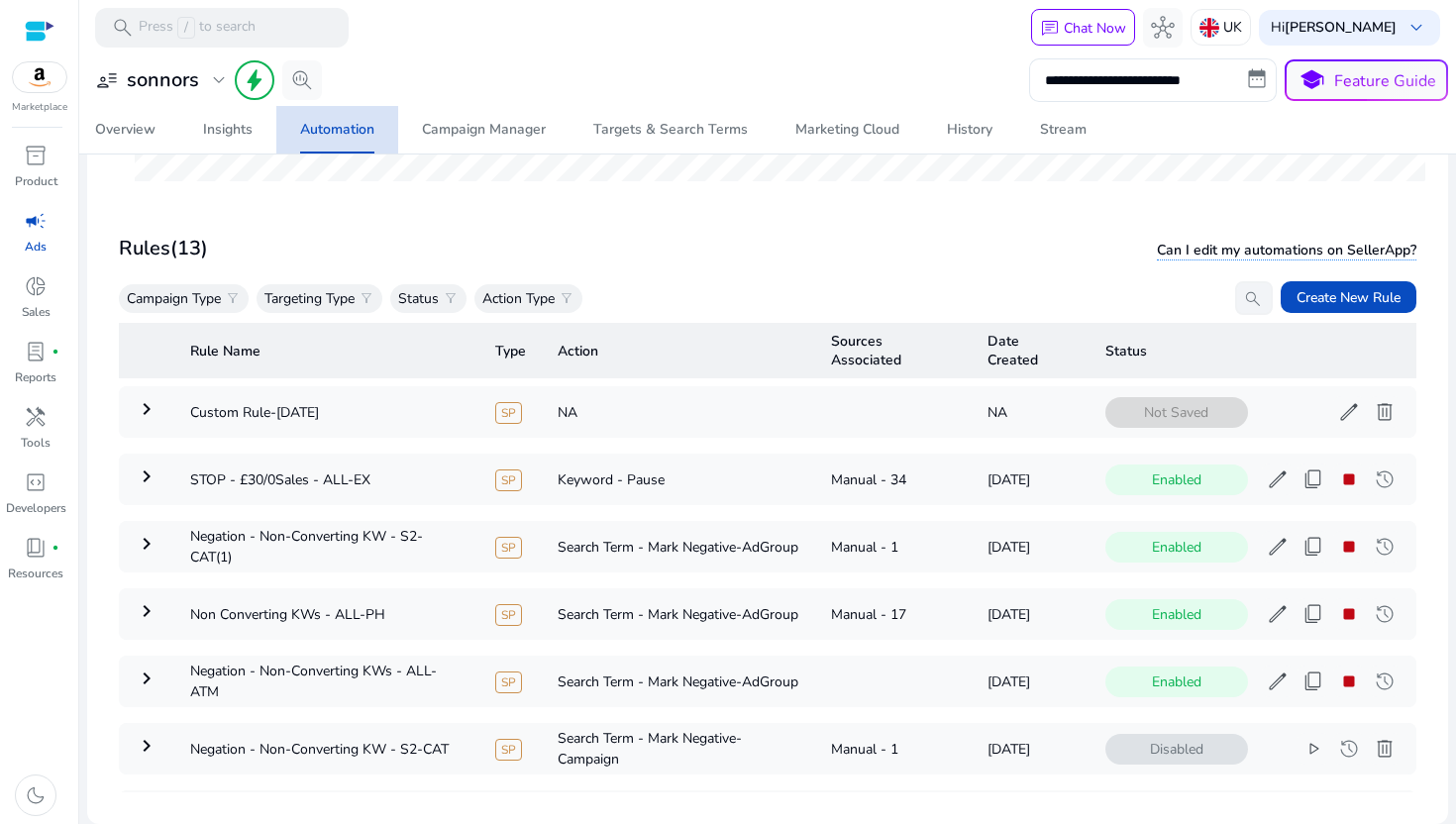 click on "Automation" at bounding box center [337, 130] 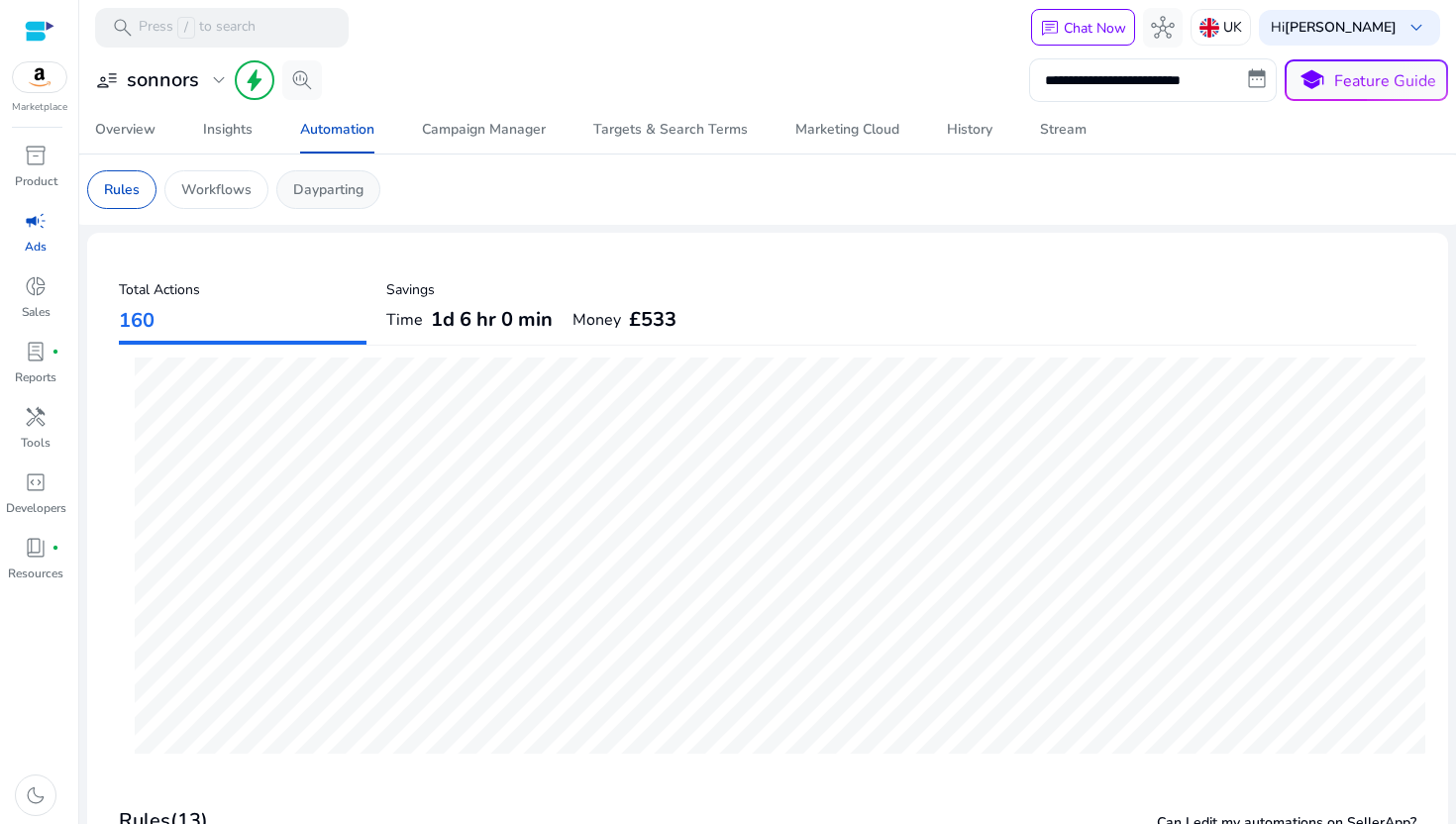 click on "Dayparting" 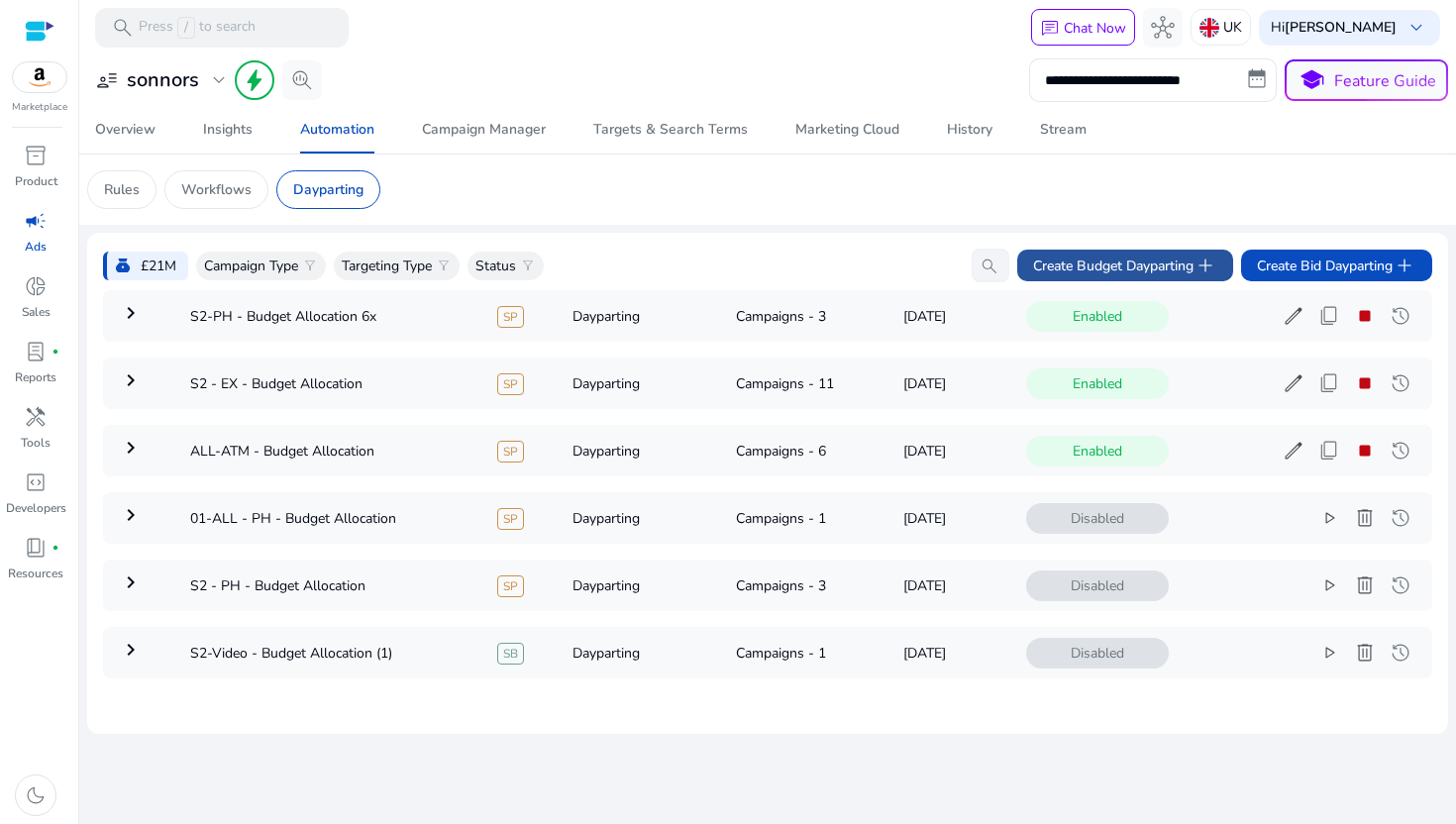 click on "Create Budget Dayparting   add" at bounding box center (1125, 265) 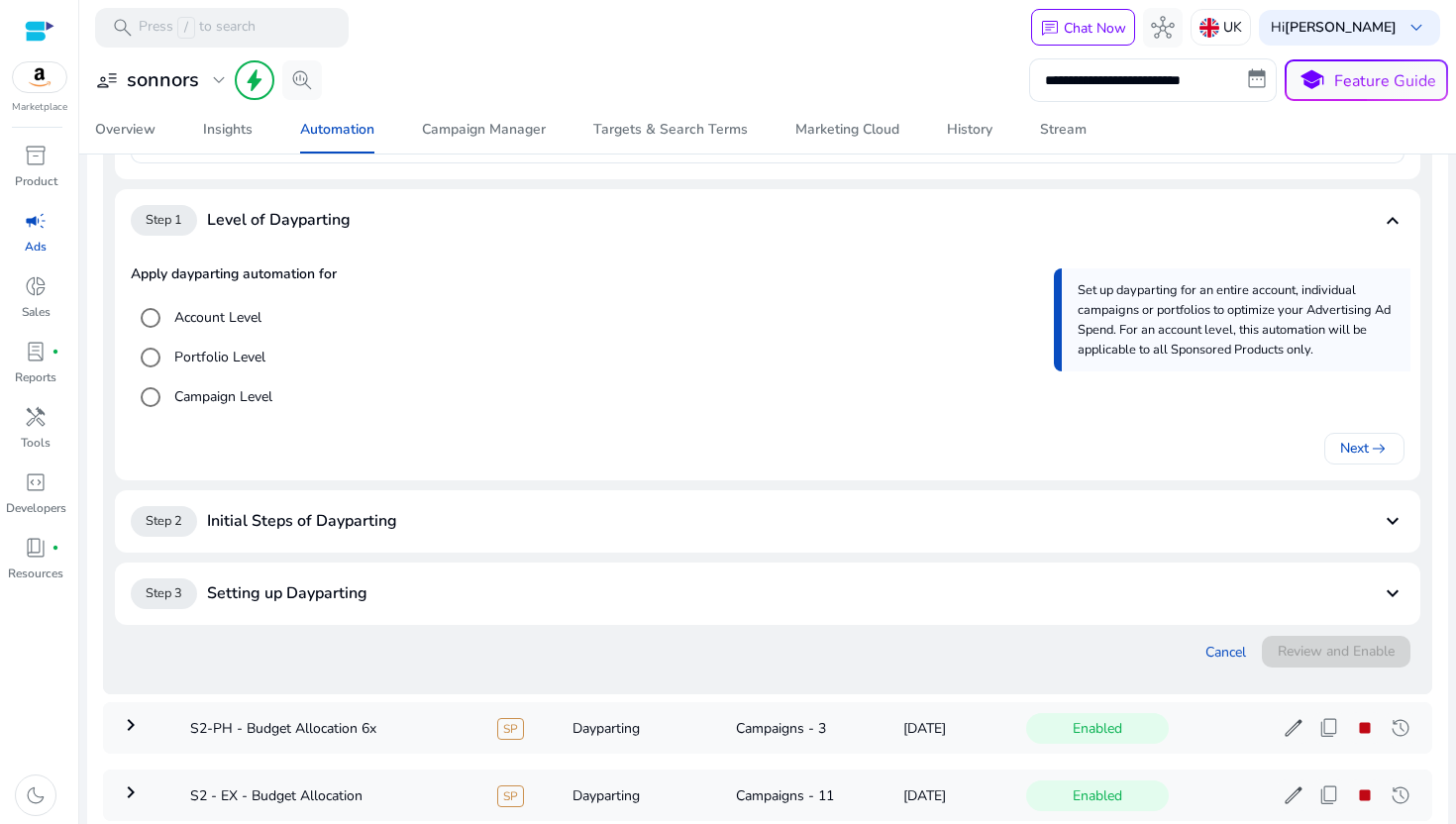 scroll, scrollTop: 292, scrollLeft: 0, axis: vertical 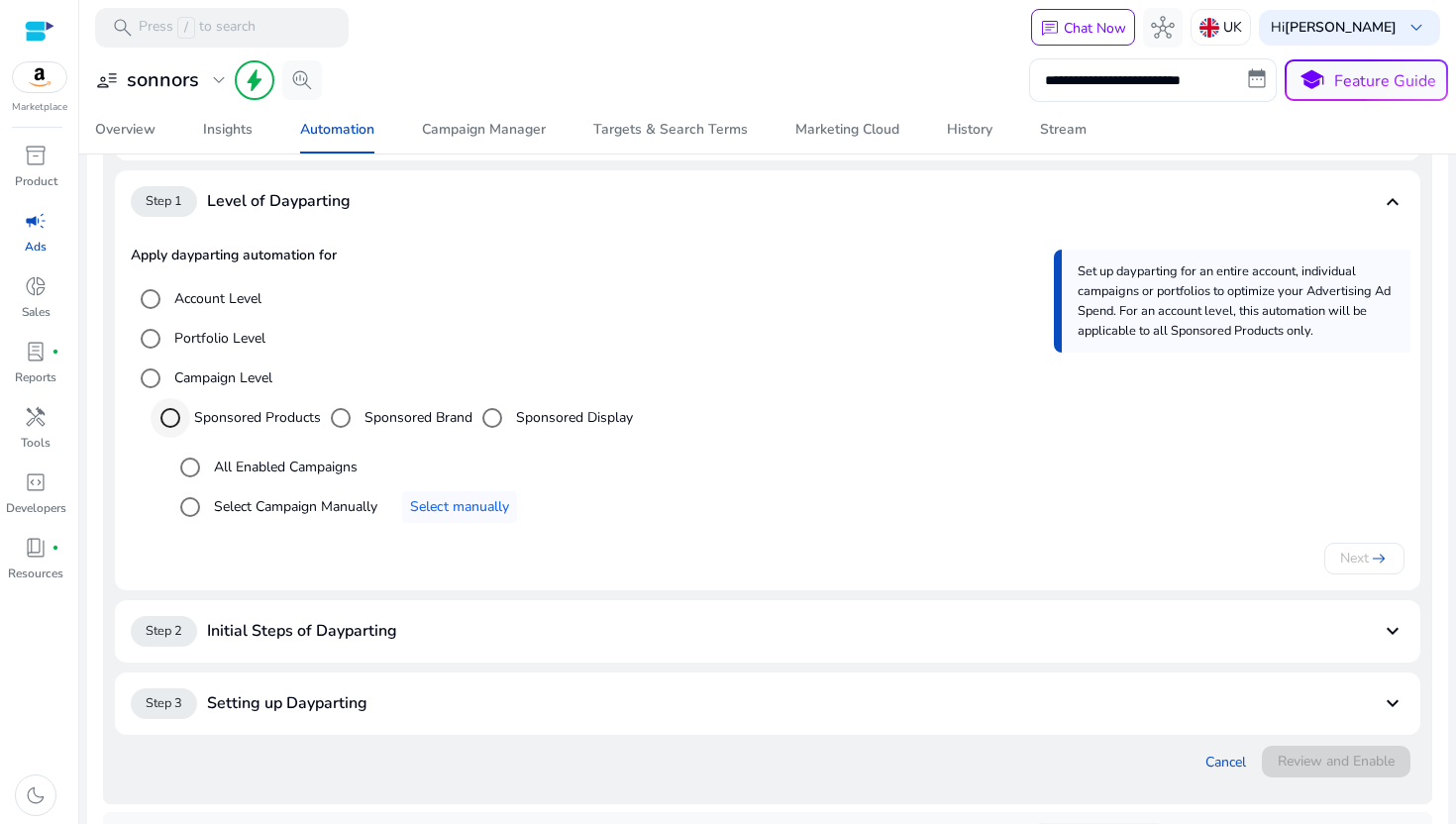click at bounding box center (170, 418) 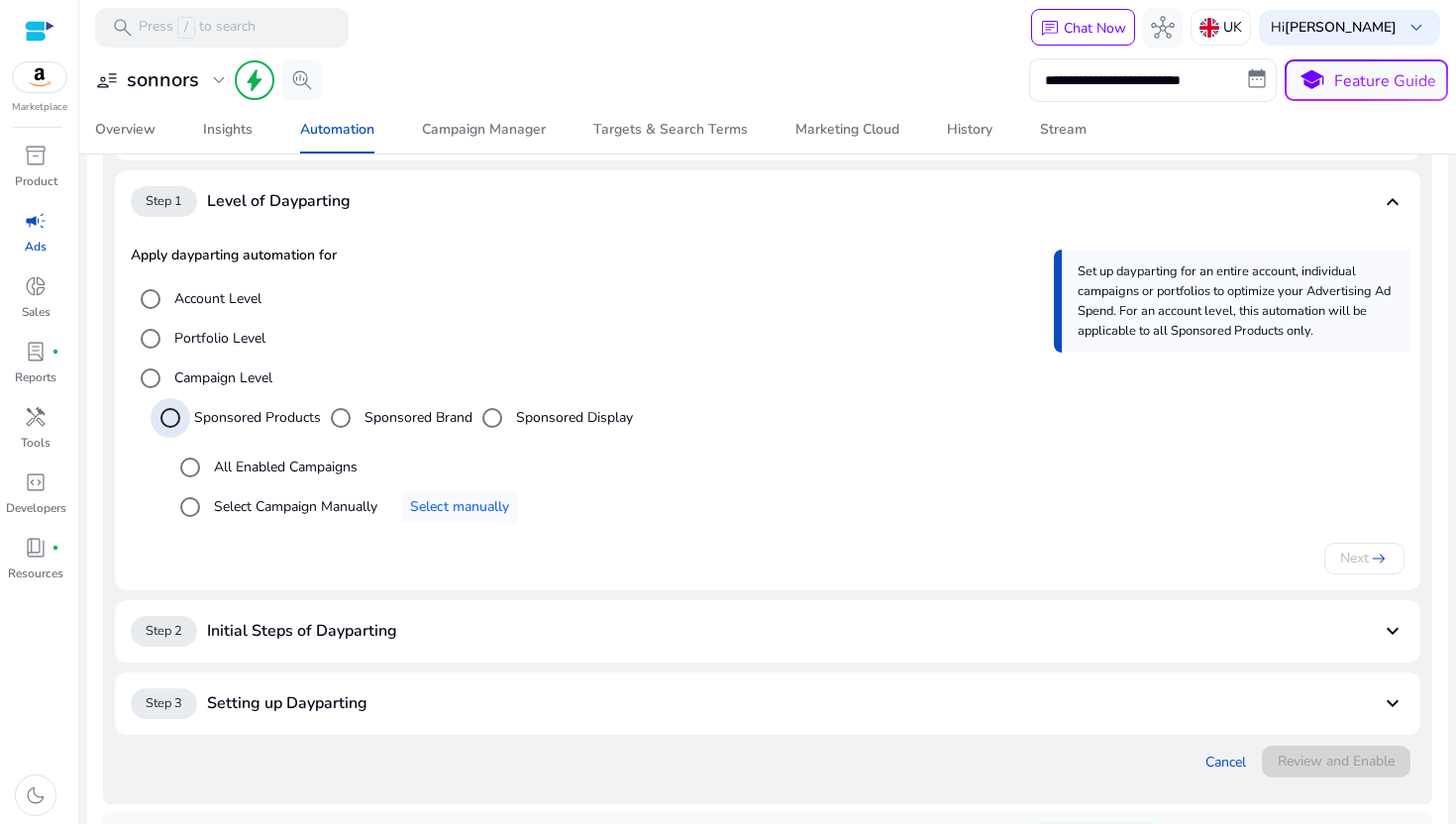 scroll, scrollTop: 22, scrollLeft: 0, axis: vertical 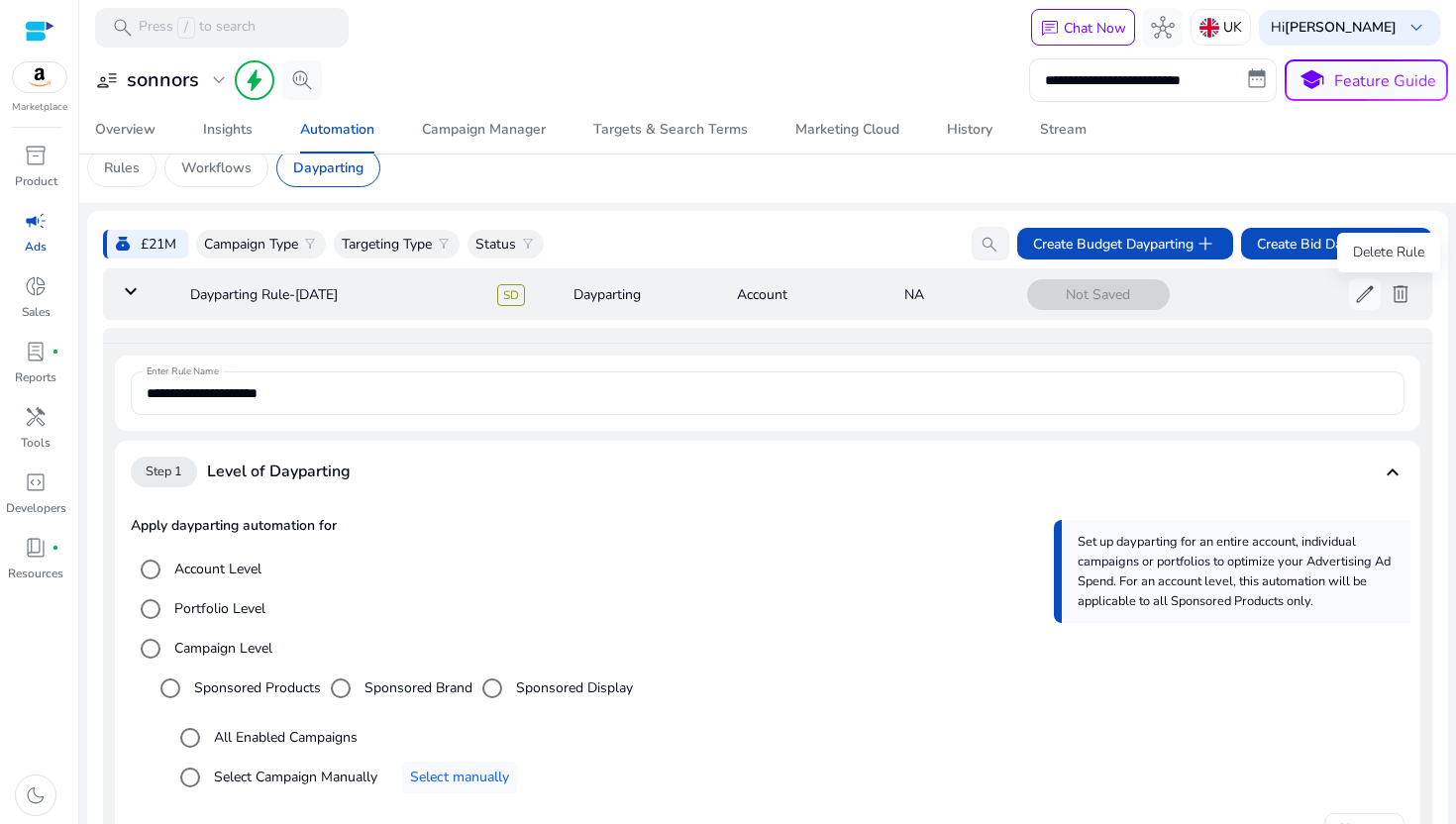 click on "delete" at bounding box center [1401, 294] 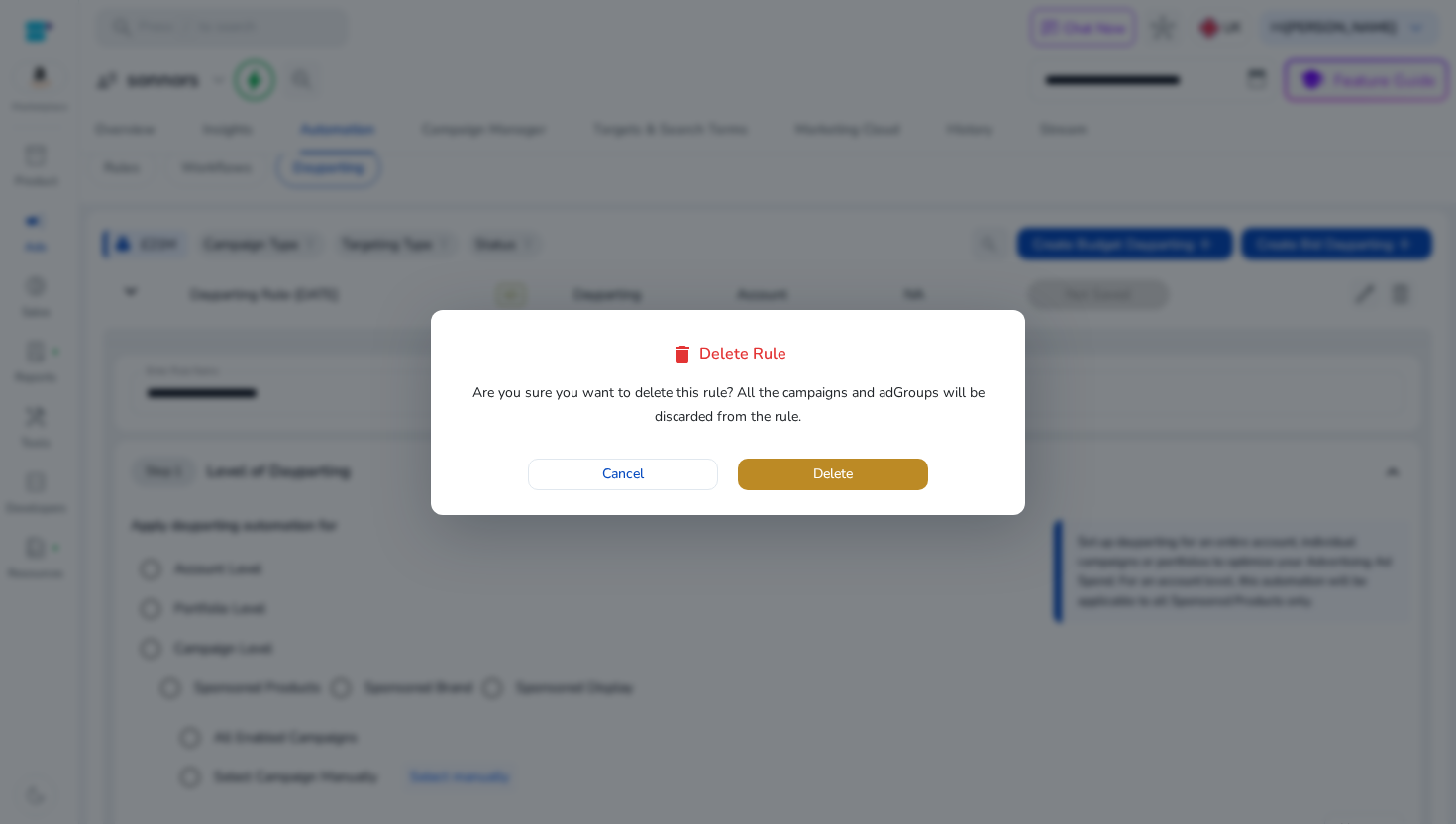 click at bounding box center (833, 474) 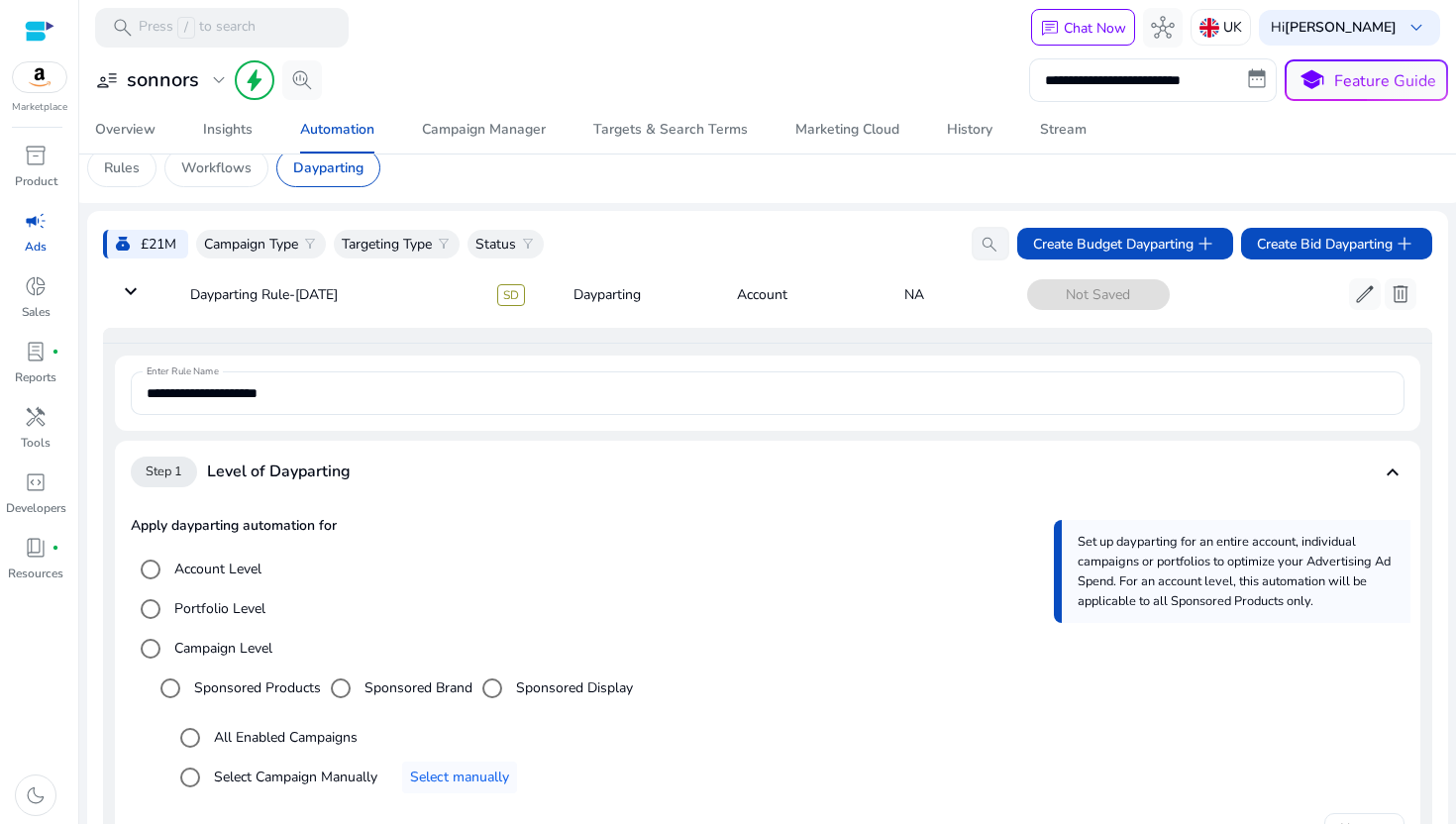 scroll, scrollTop: 0, scrollLeft: 0, axis: both 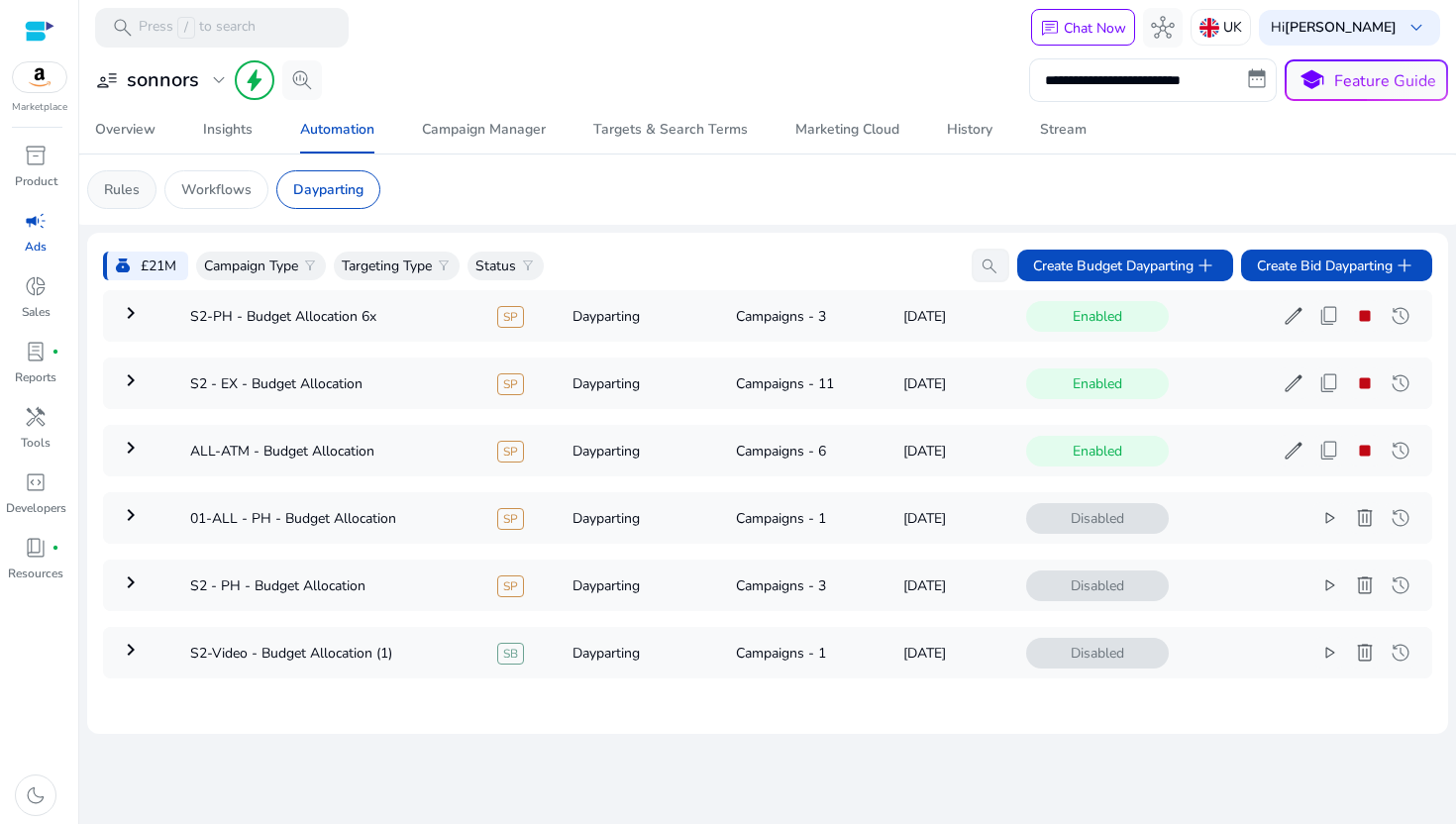 click on "Rules" 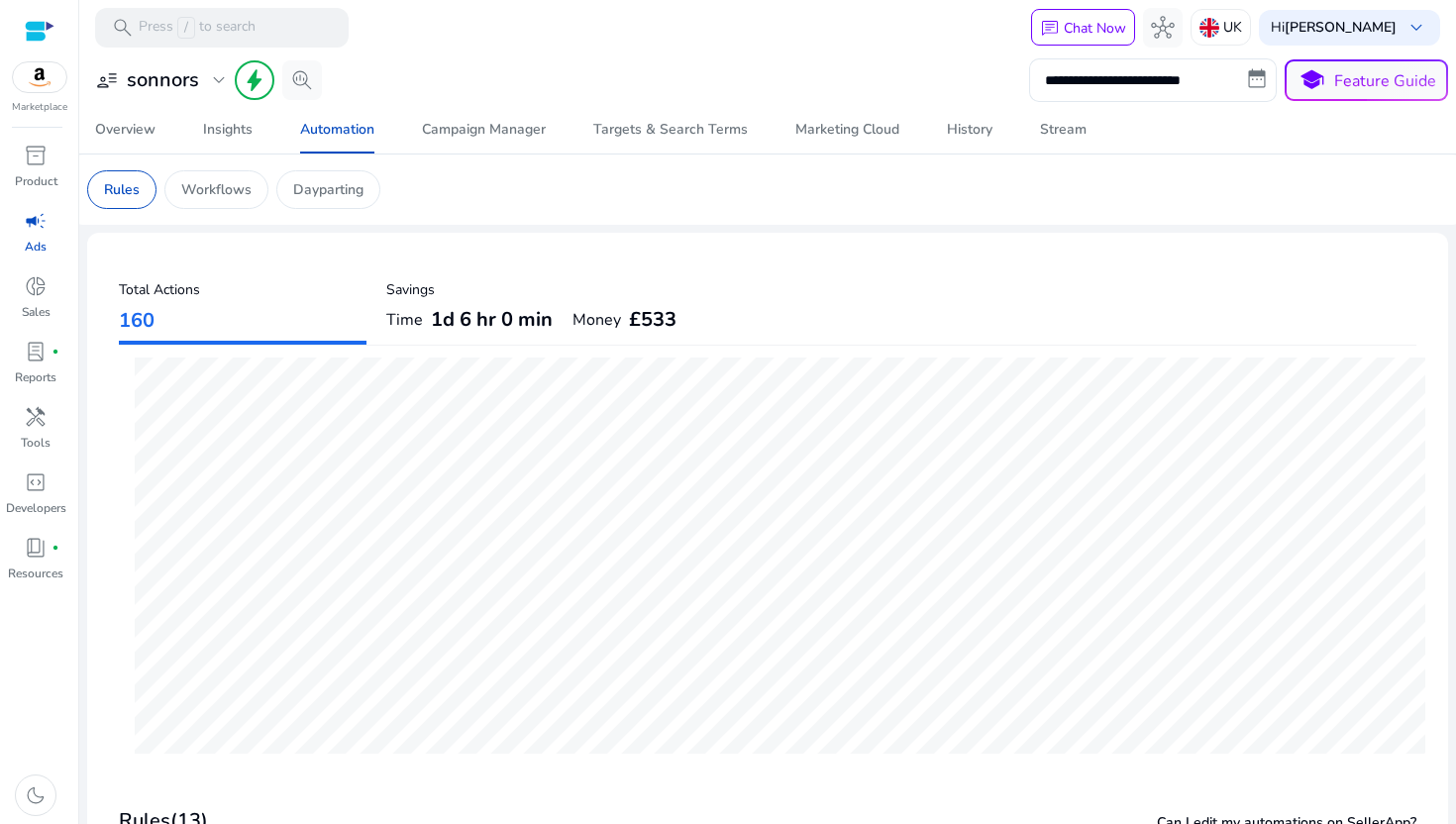 scroll, scrollTop: 49, scrollLeft: 0, axis: vertical 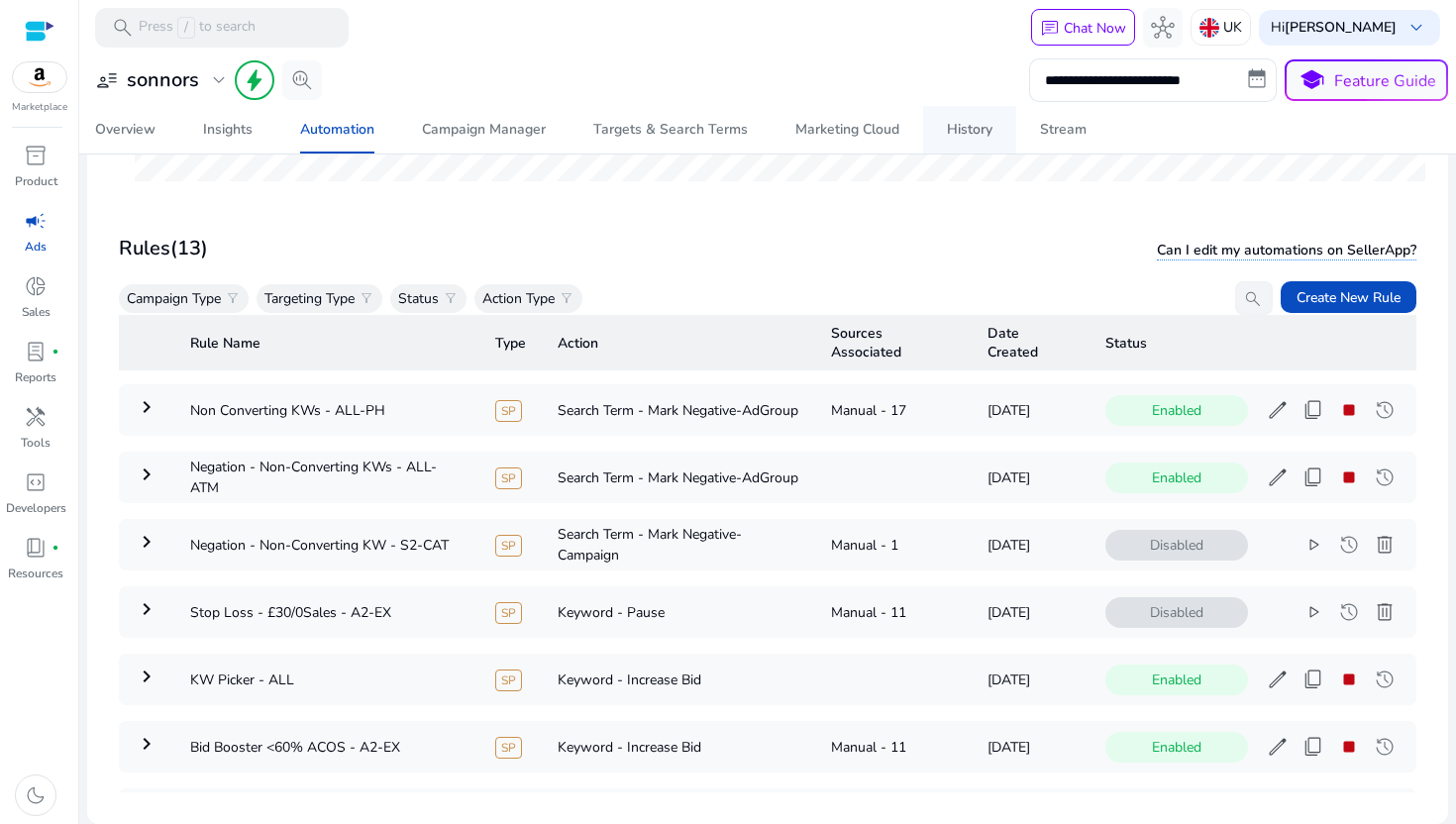 click on "History" at bounding box center [970, 130] 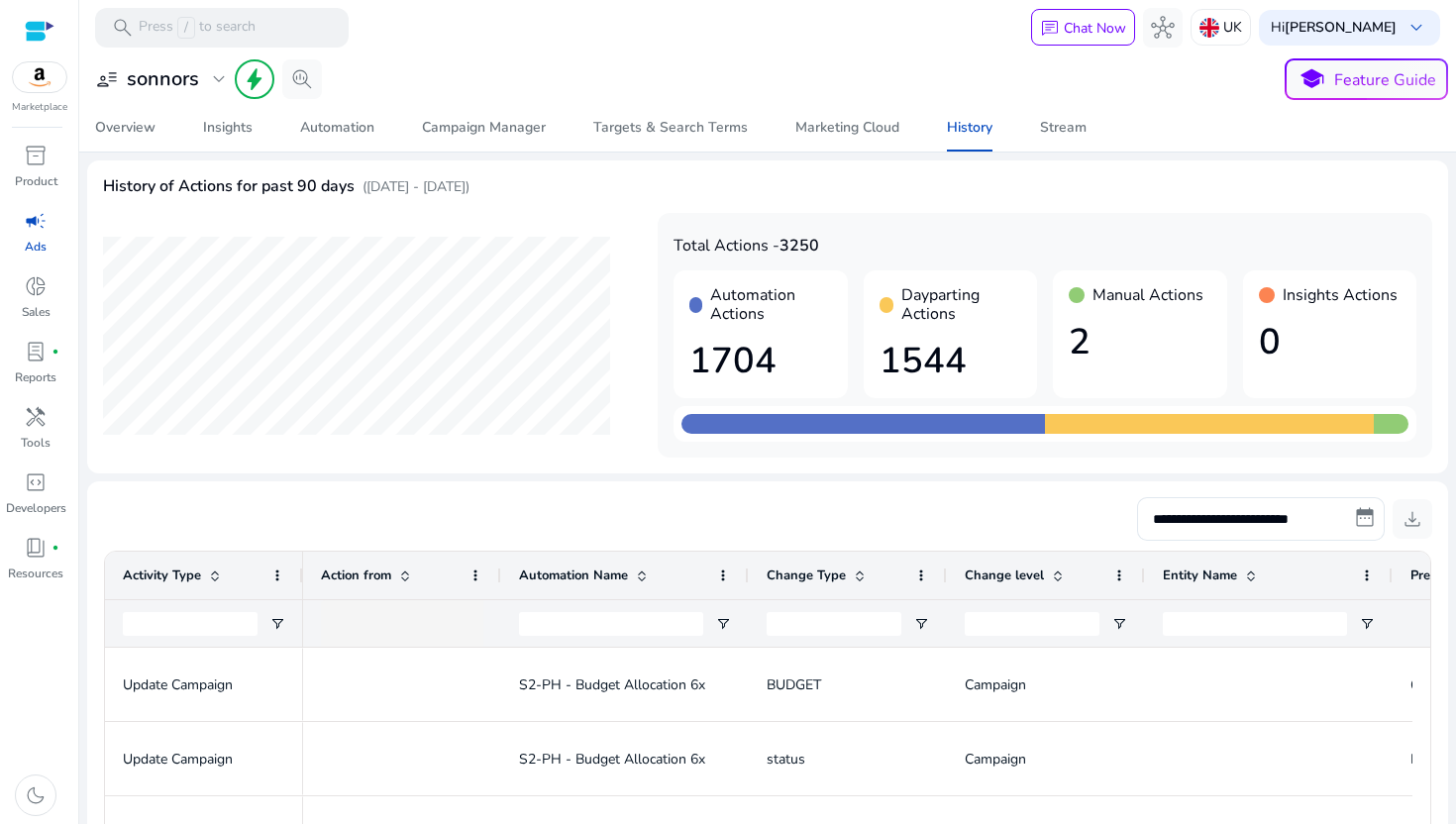scroll, scrollTop: 149, scrollLeft: 0, axis: vertical 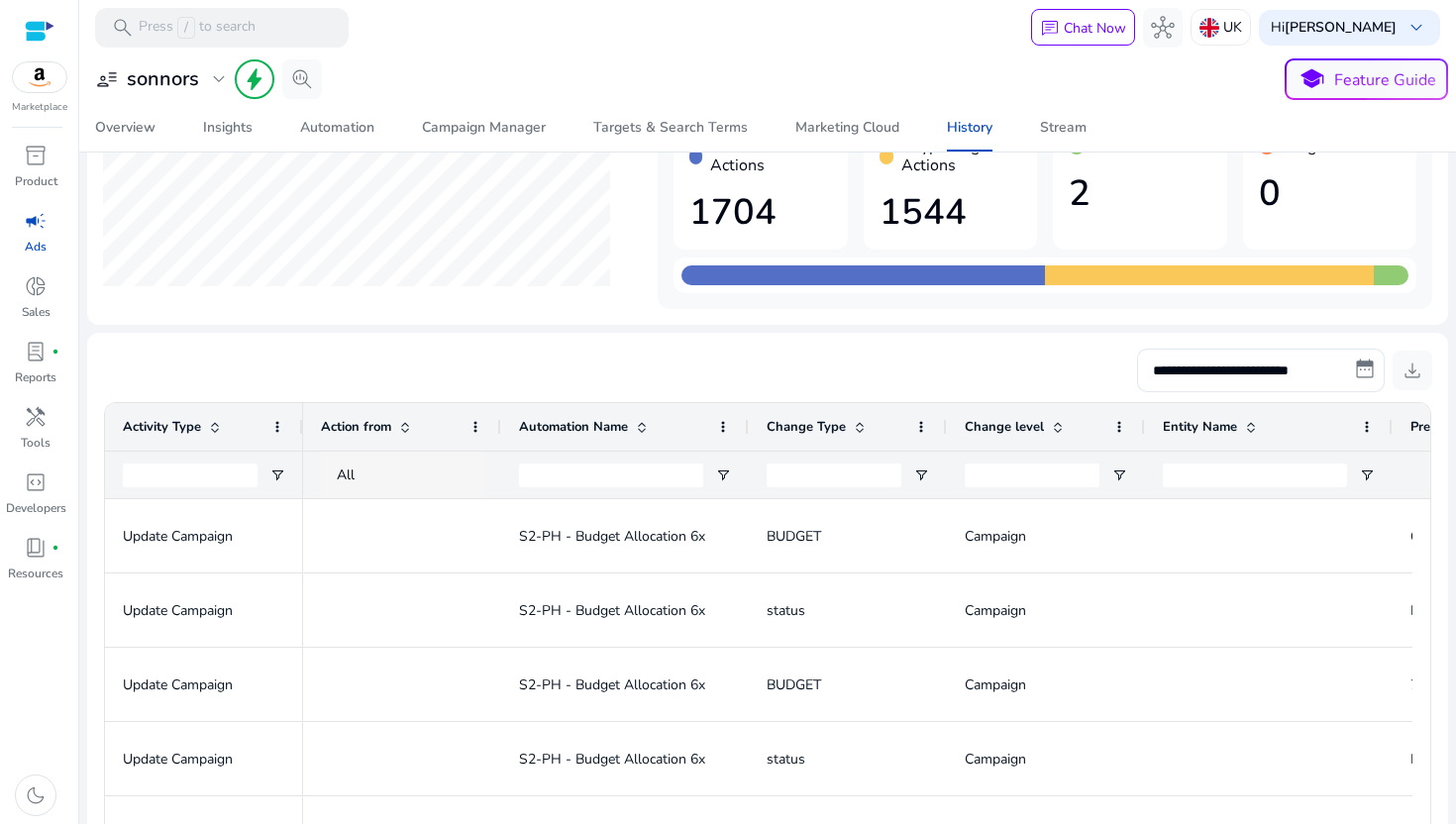 click on "All" at bounding box center (420, 475) 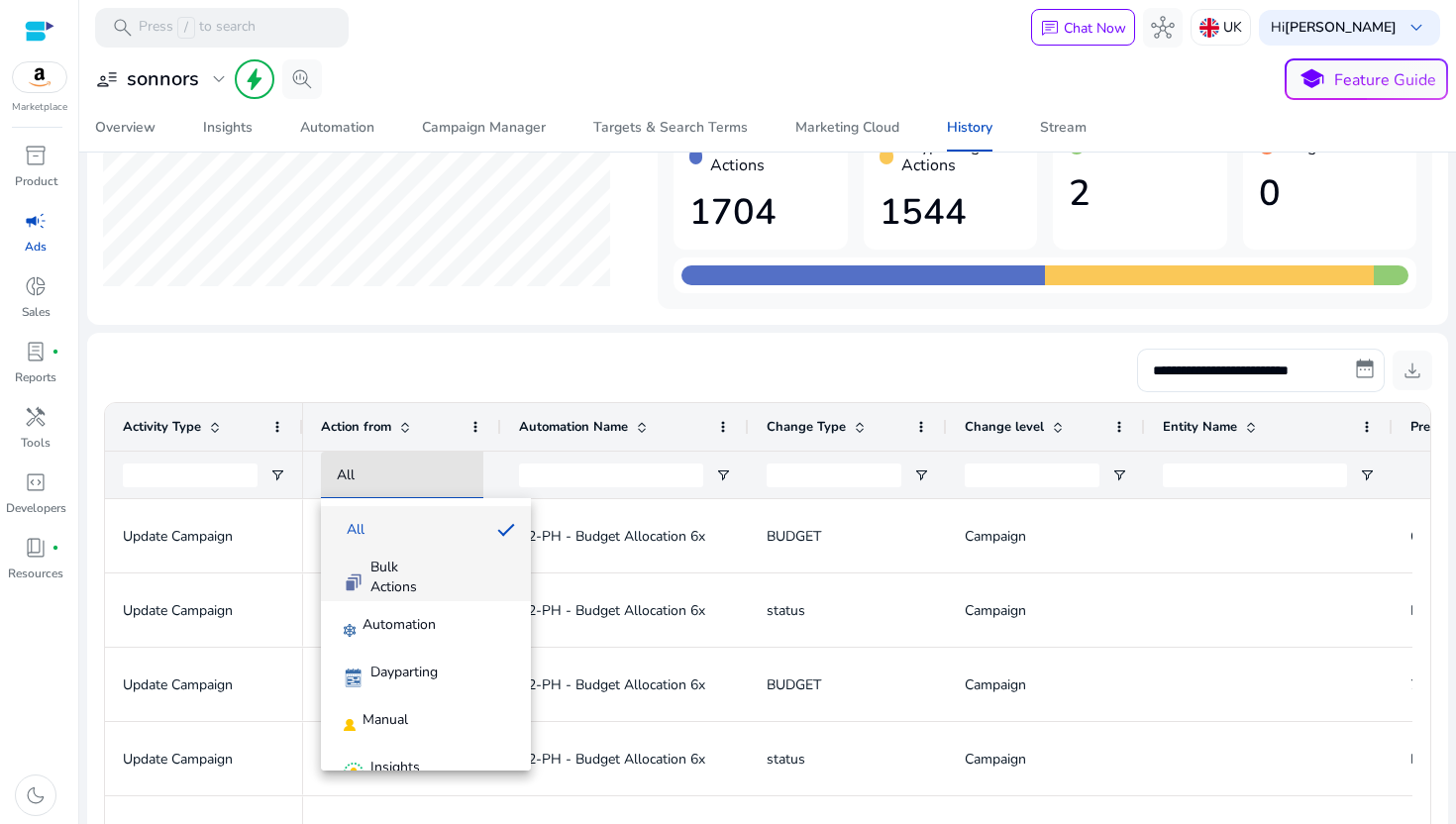 scroll, scrollTop: 29, scrollLeft: 0, axis: vertical 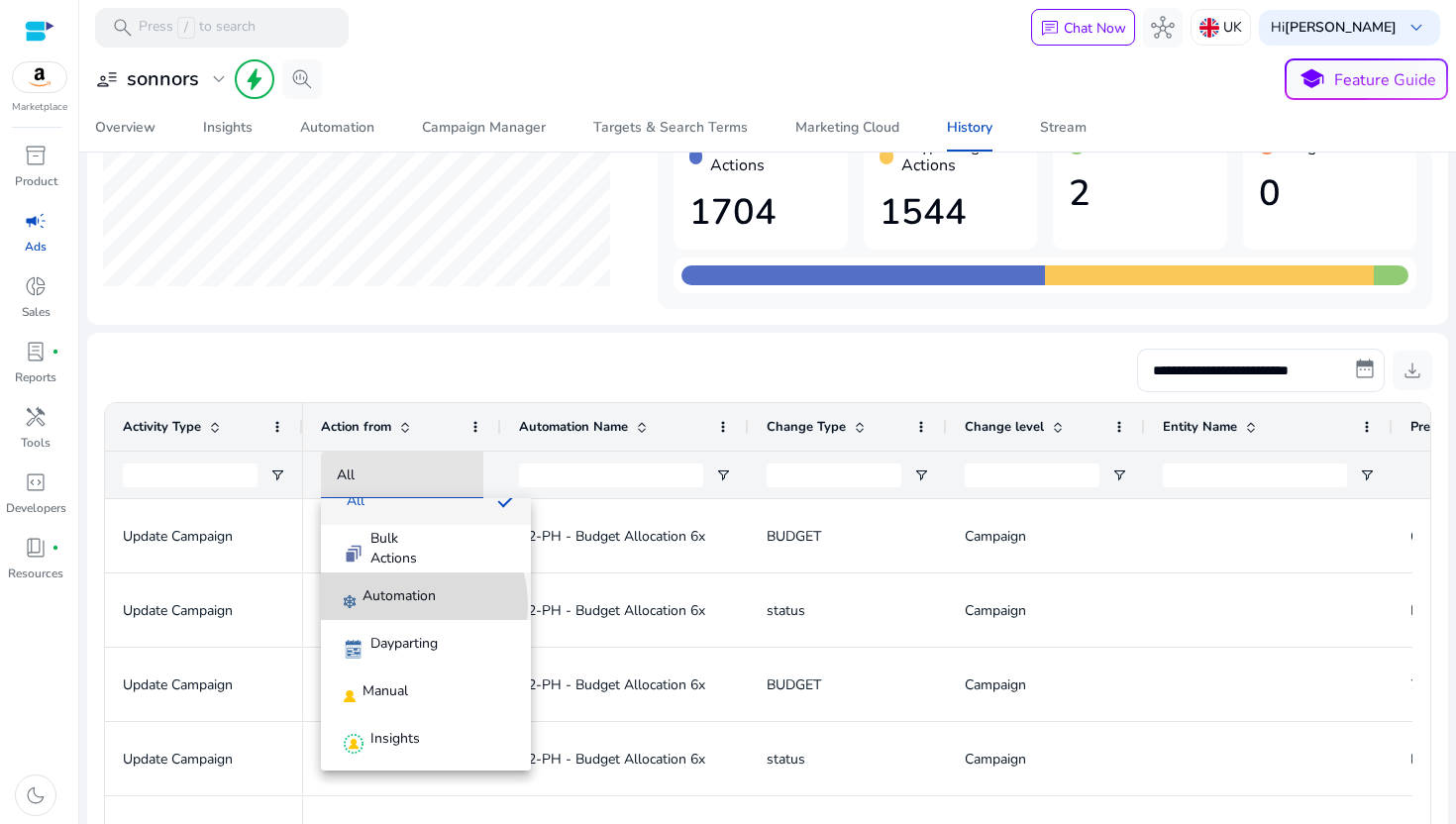 click on "Automation" at bounding box center (399, 596) 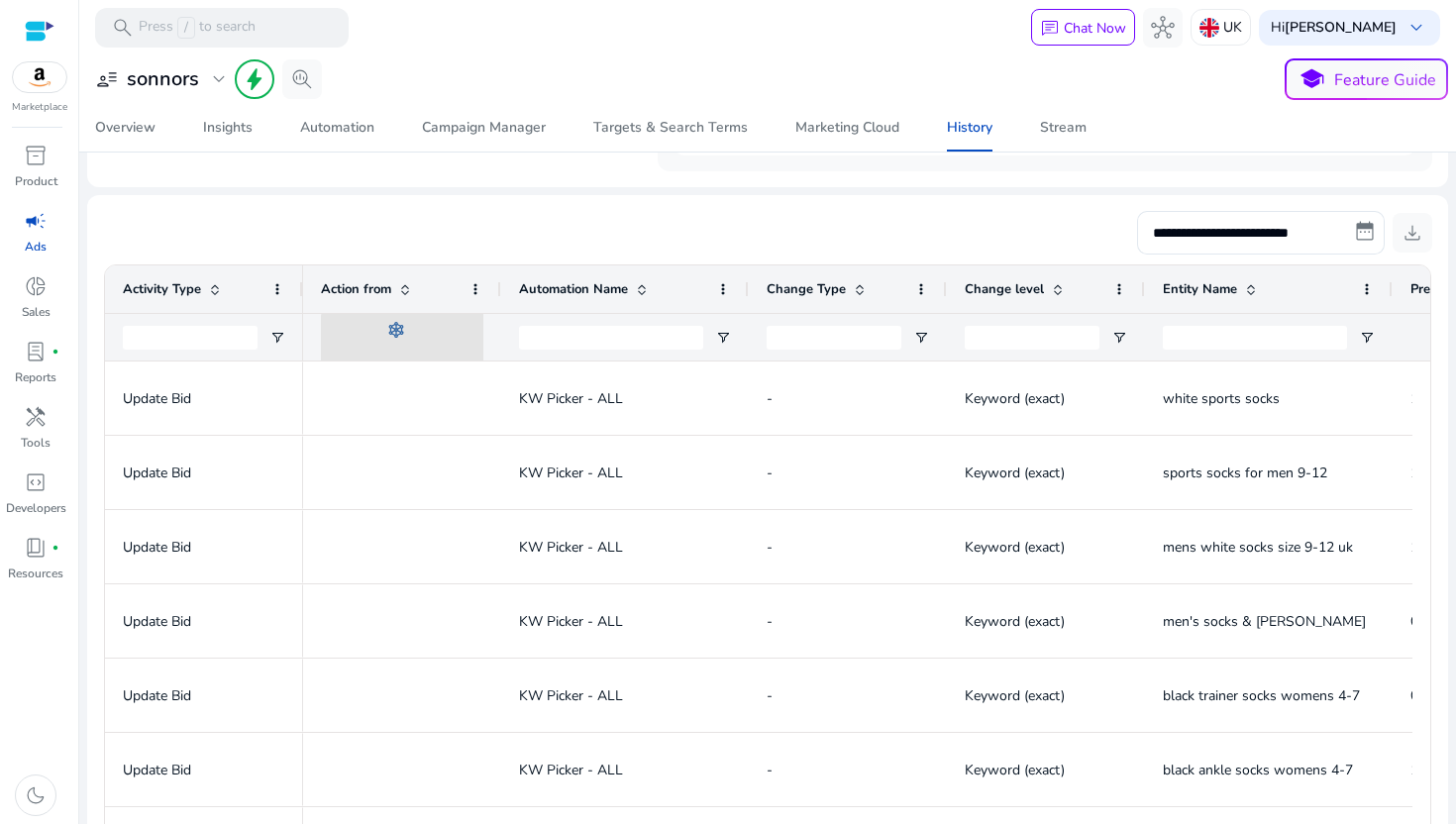 scroll, scrollTop: 321, scrollLeft: 0, axis: vertical 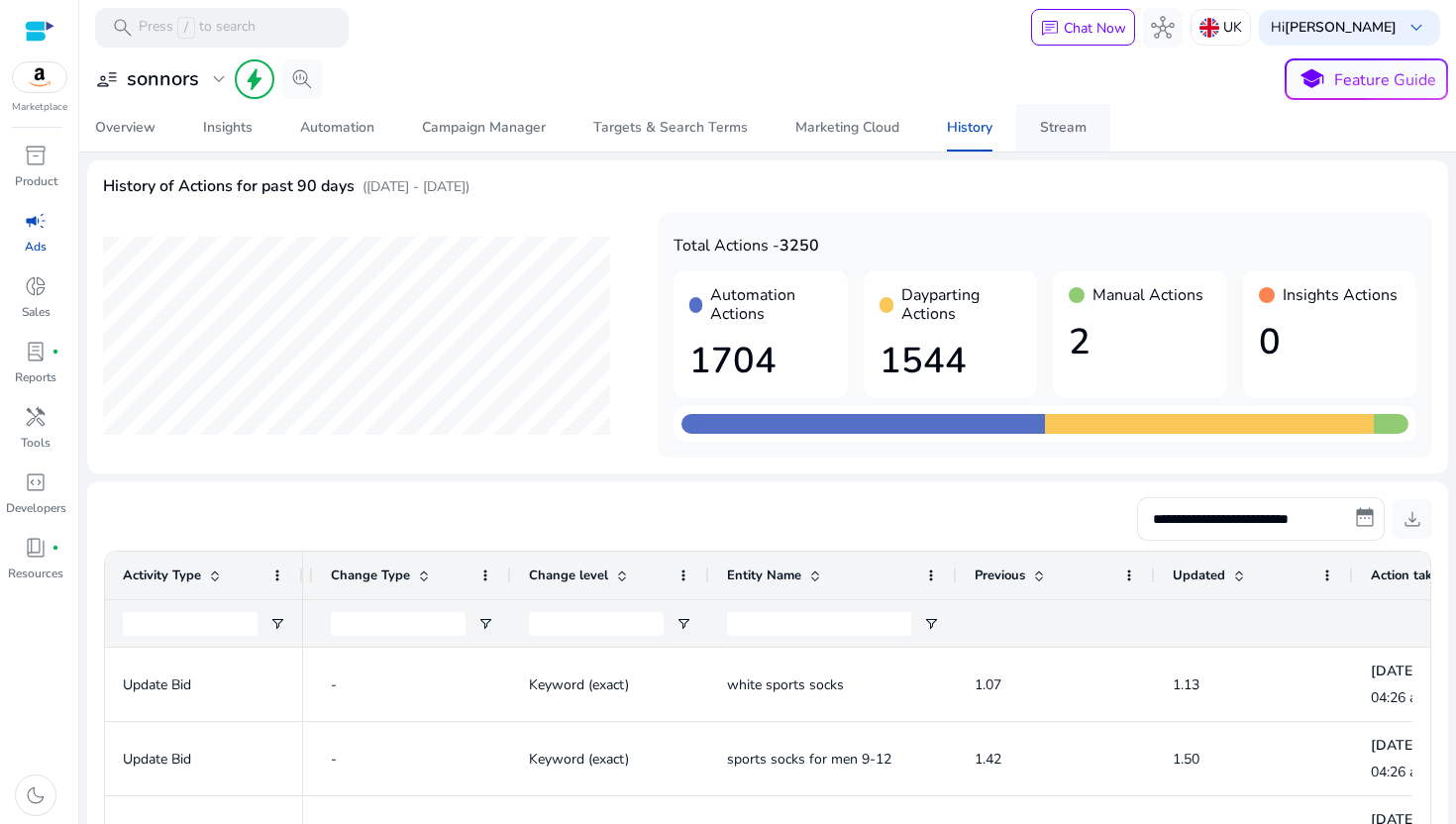 click on "Stream" at bounding box center (1063, 128) 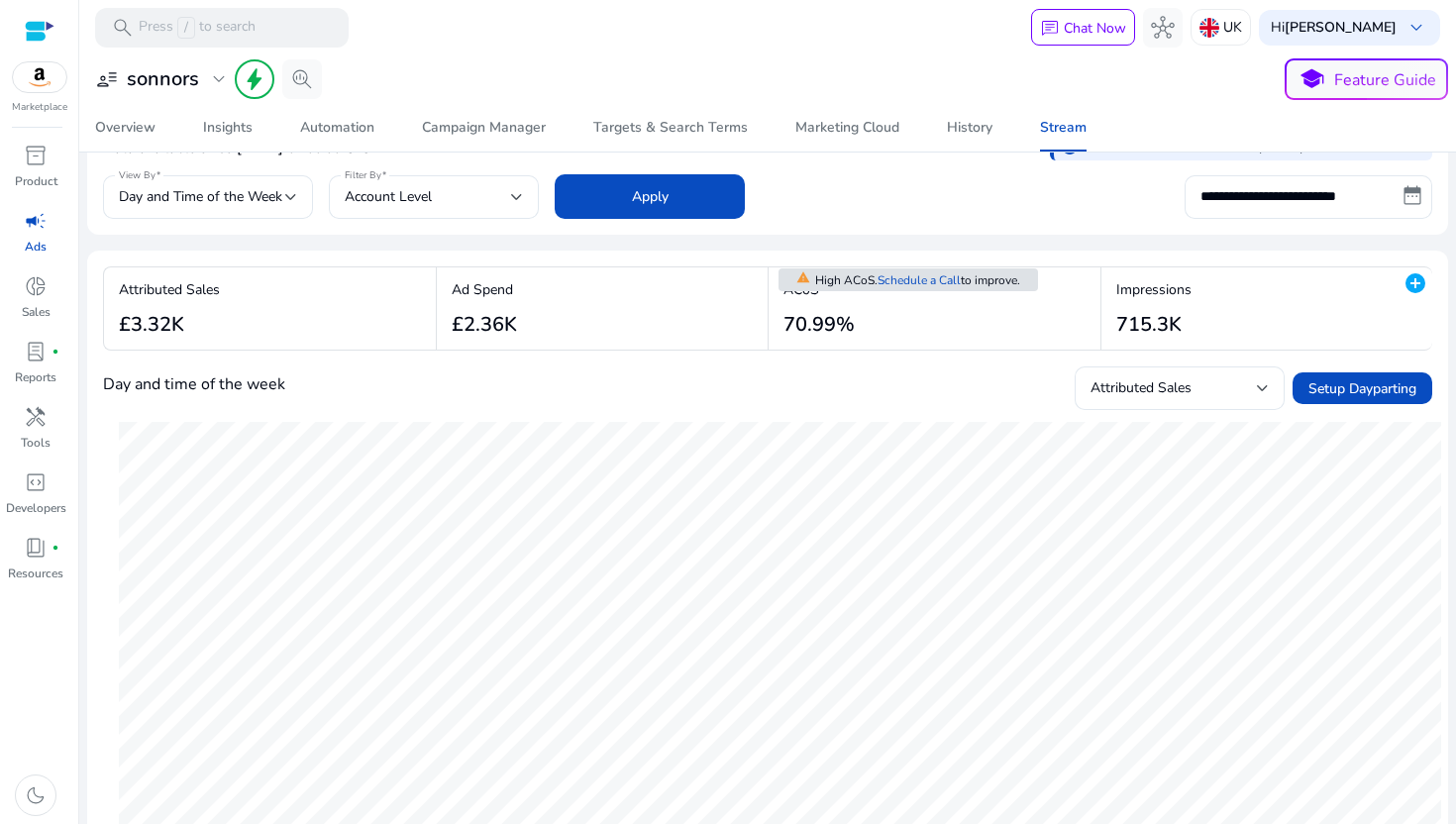 scroll, scrollTop: 0, scrollLeft: 0, axis: both 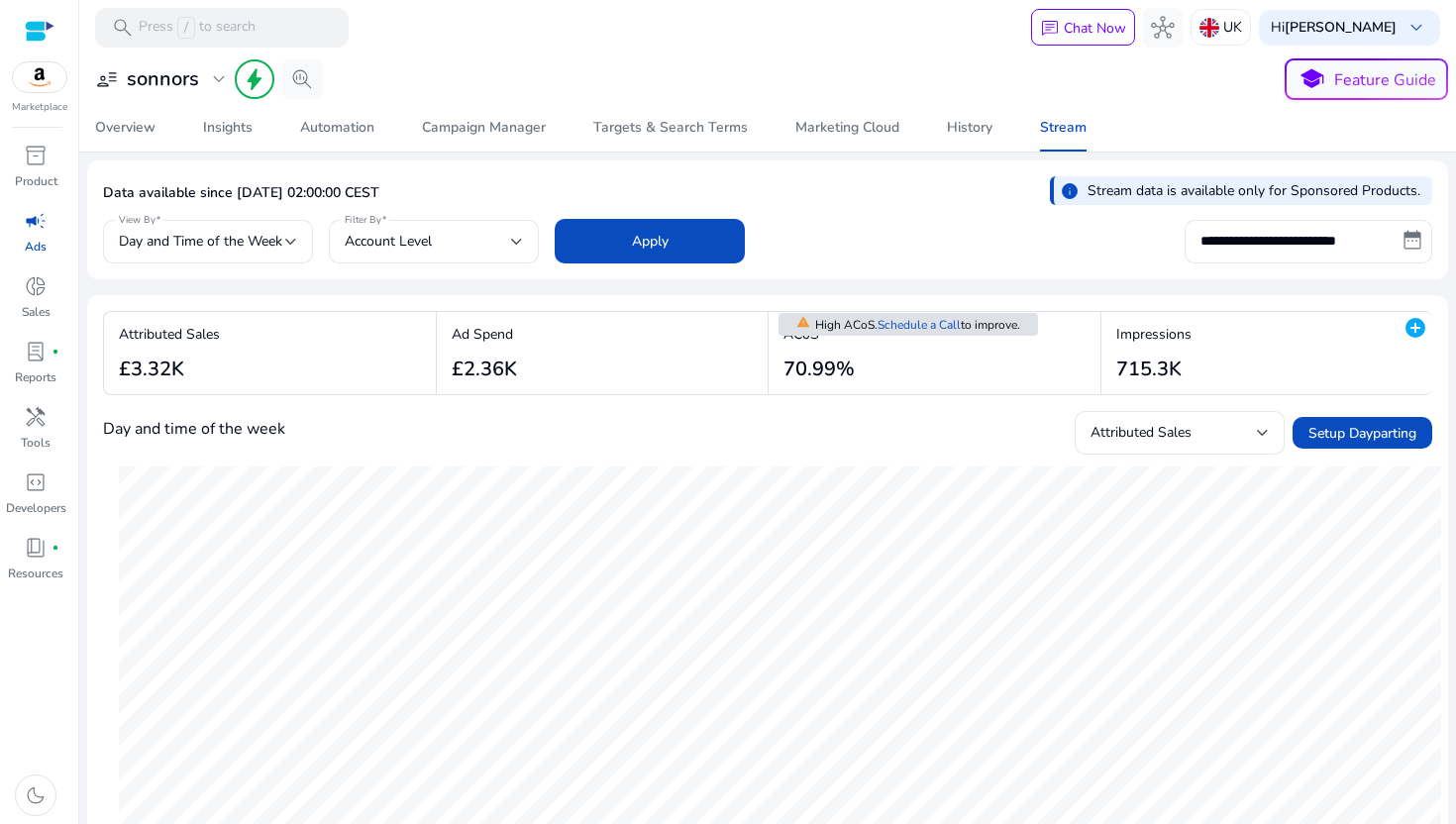 click on "**********" 